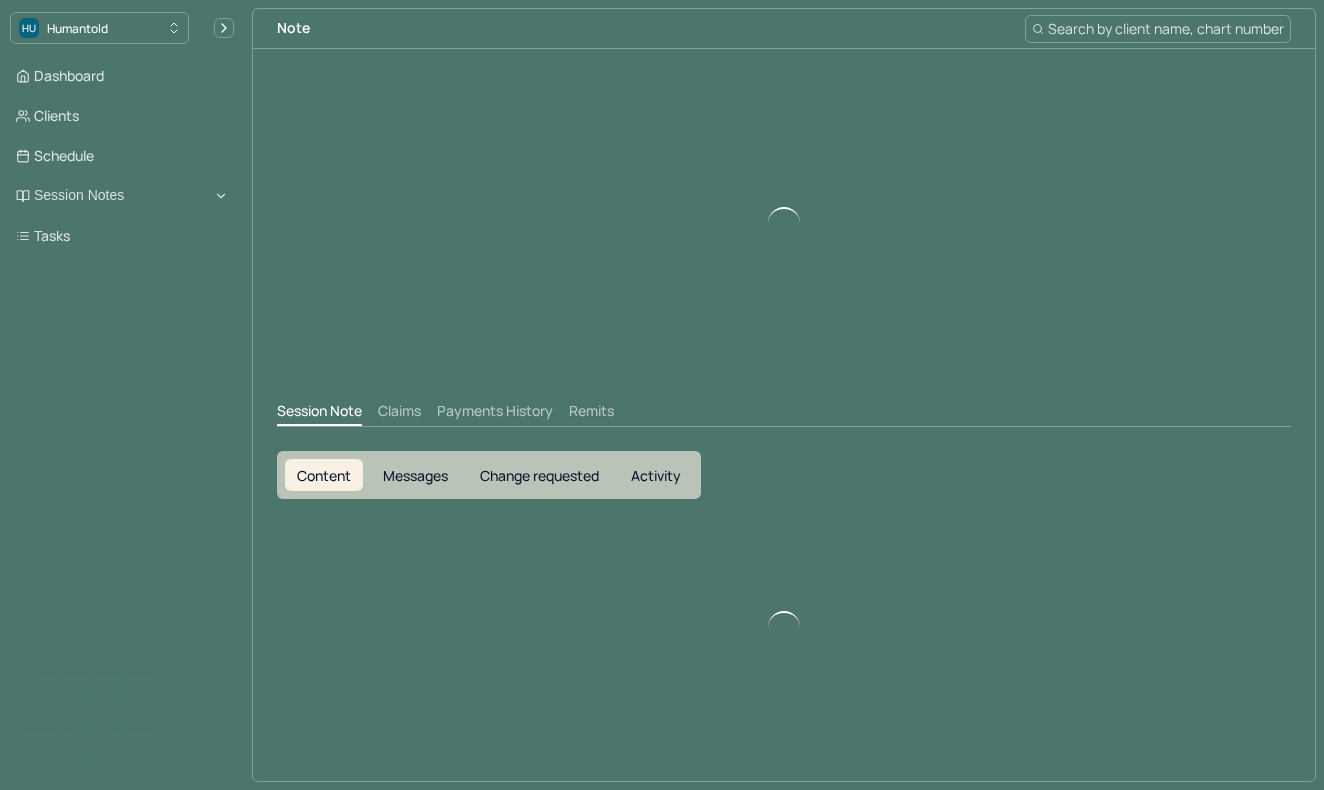 scroll, scrollTop: 0, scrollLeft: 0, axis: both 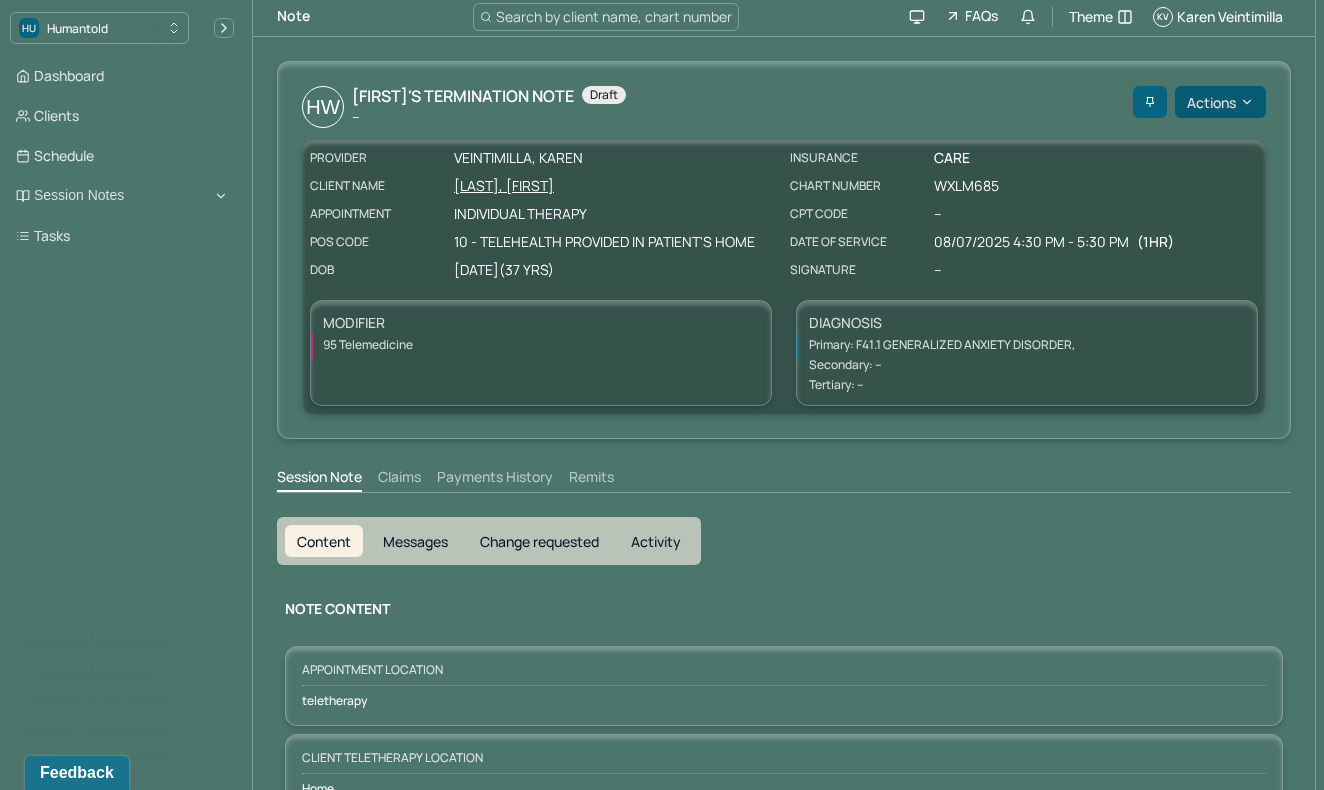 click on "Actions" at bounding box center (1220, 102) 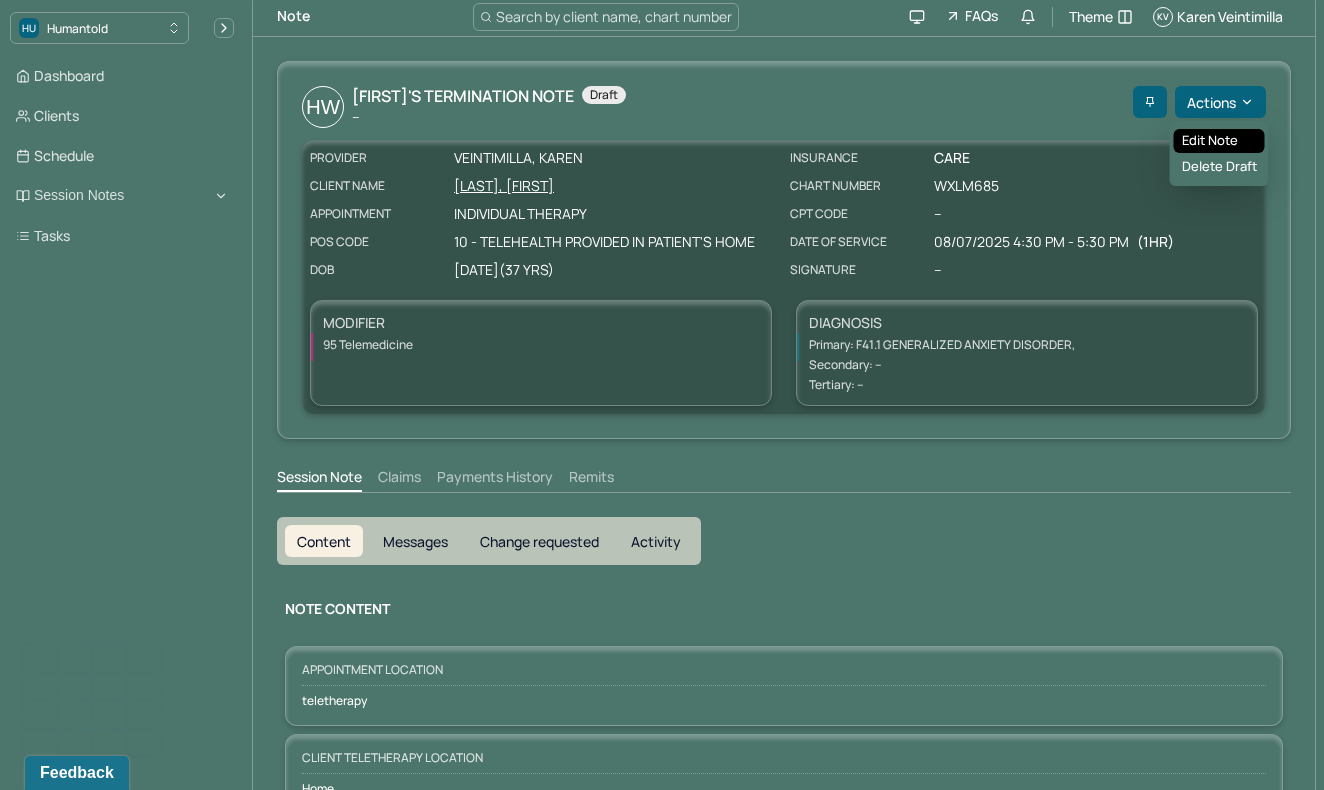 click on "Edit note" at bounding box center [1219, 141] 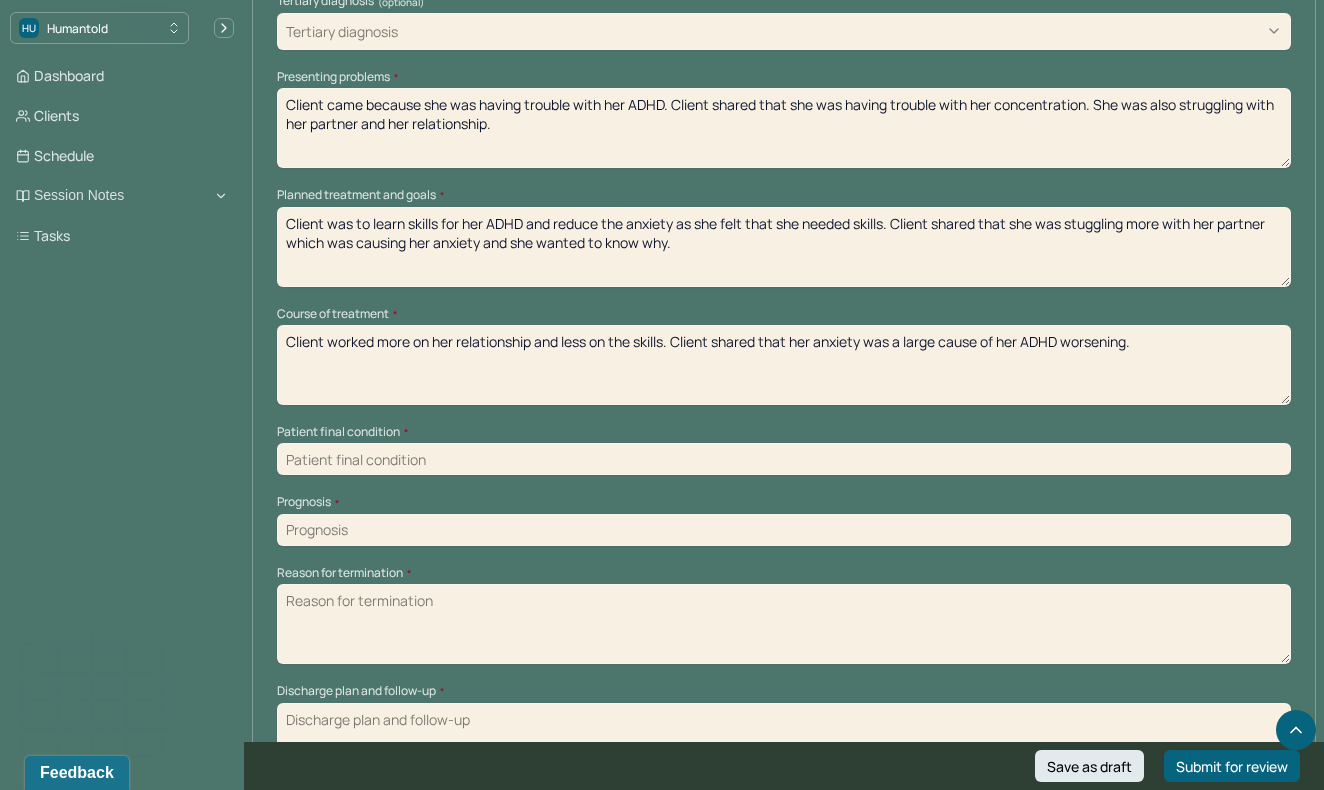 scroll, scrollTop: 959, scrollLeft: 0, axis: vertical 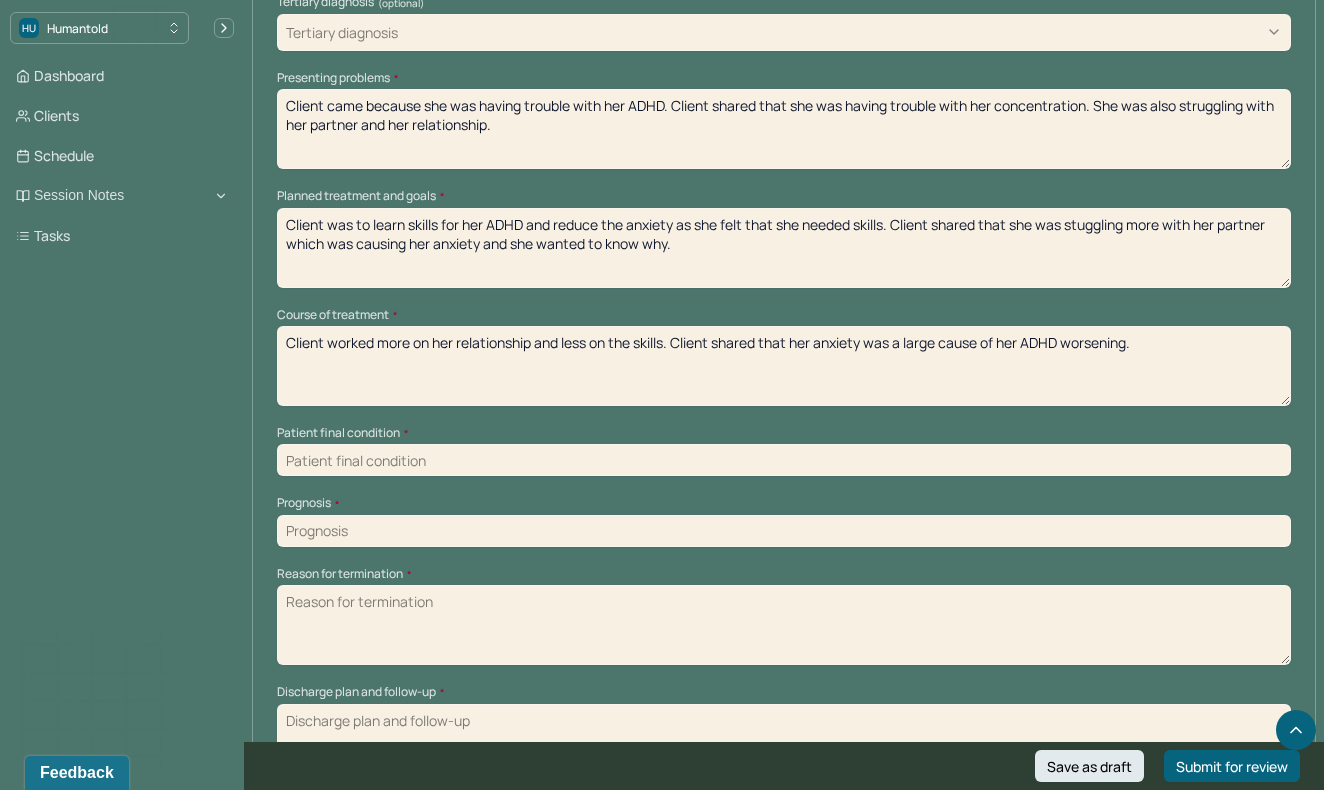 click on "Client worked more on her relationship and less on the skills. Client shared that her anxiety was a large cause of her ADHD worsening." at bounding box center [784, 366] 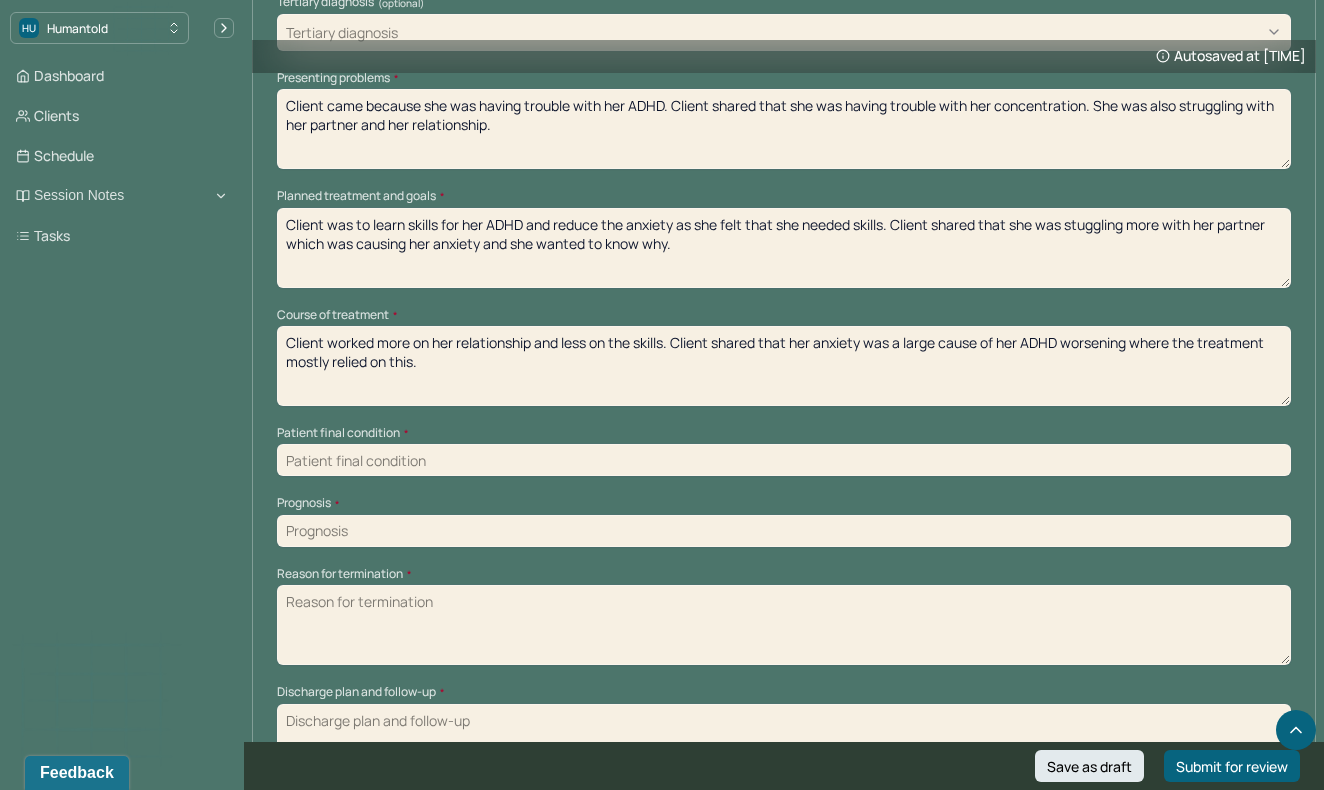 type on "Client worked more on her relationship and less on the skills. Client shared that her anxiety was a large cause of her ADHD worsening where the treatment mostly relied on this." 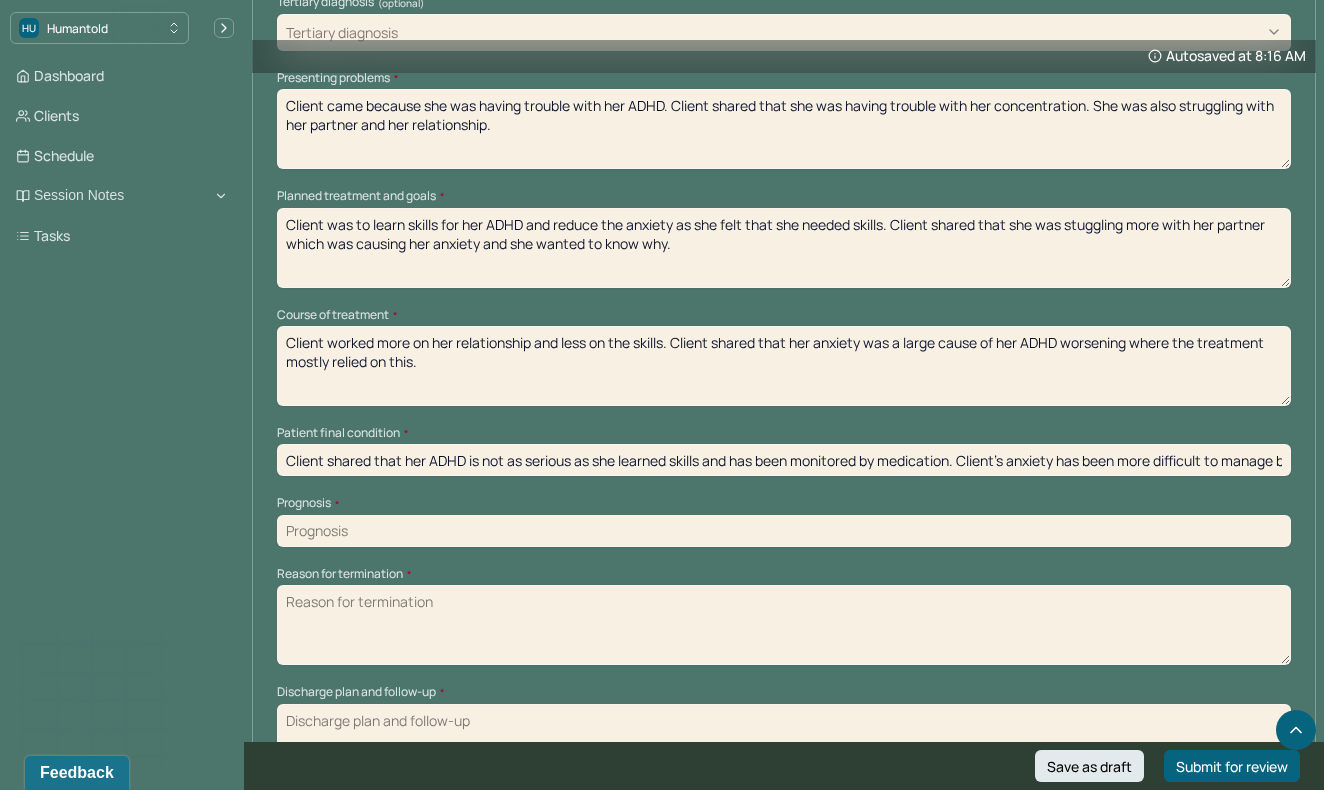 type on "Client shared that her ADHD is not as serious as she learned skills and has been monitored by medication. Client's anxiety has been more difficult to manage but reported that she does have a strong community." 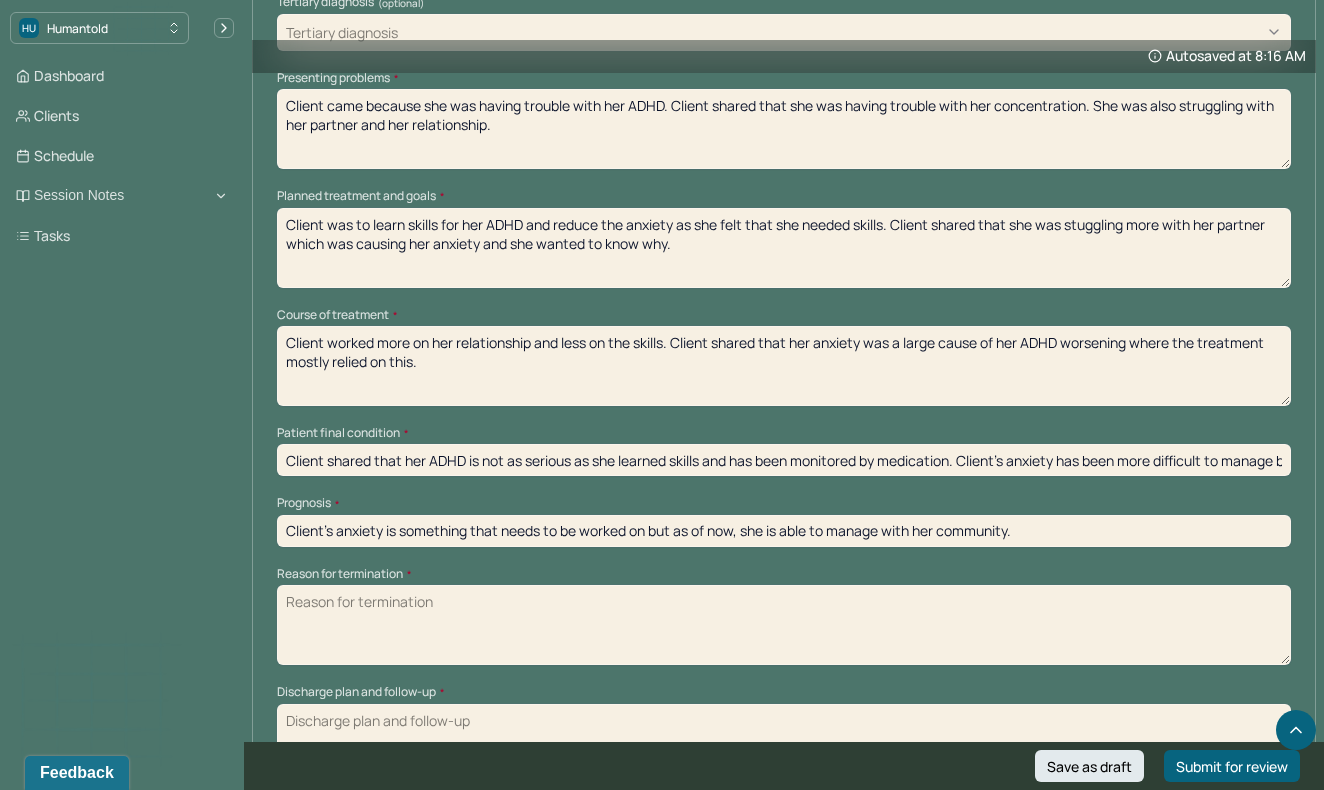click on "Client's anxiety is something that needs to be worked on but as of now, she is able to manage with her community." at bounding box center [784, 531] 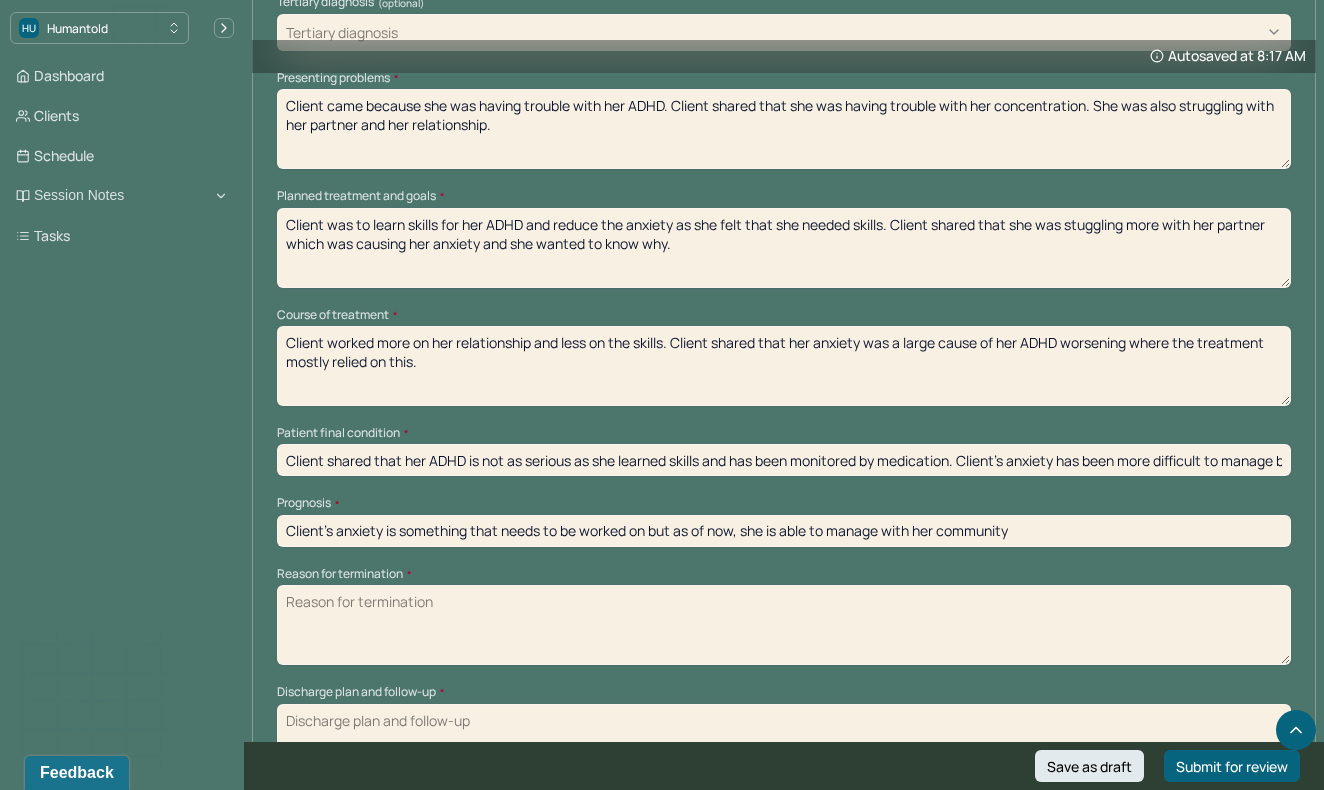 click on "Client's anxiety is something that needs to be worked on but as of now, she is able to manage with her community" at bounding box center [784, 531] 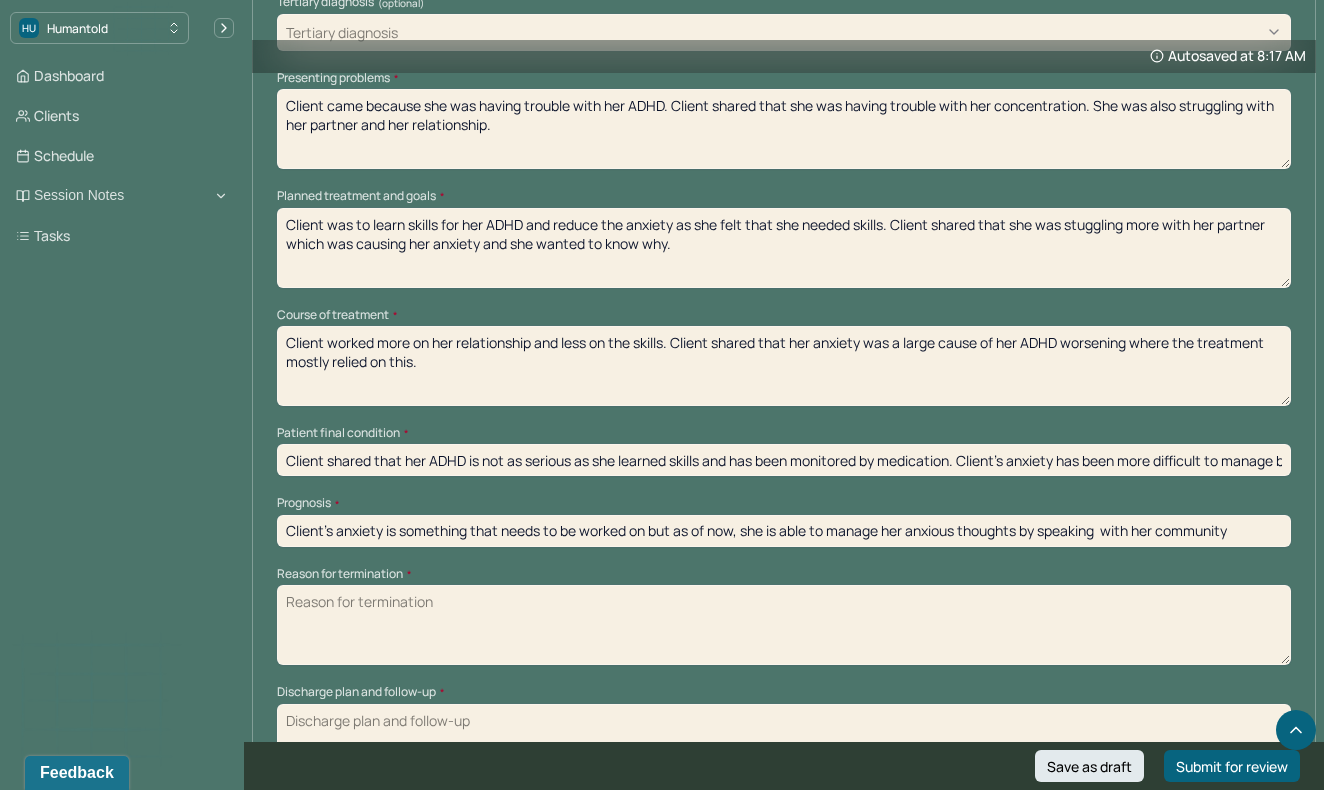 click on "Client's anxiety is something that needs to be worked on but as of now, she is able to manage her anxious thoughts by speaking  with her community" at bounding box center [784, 531] 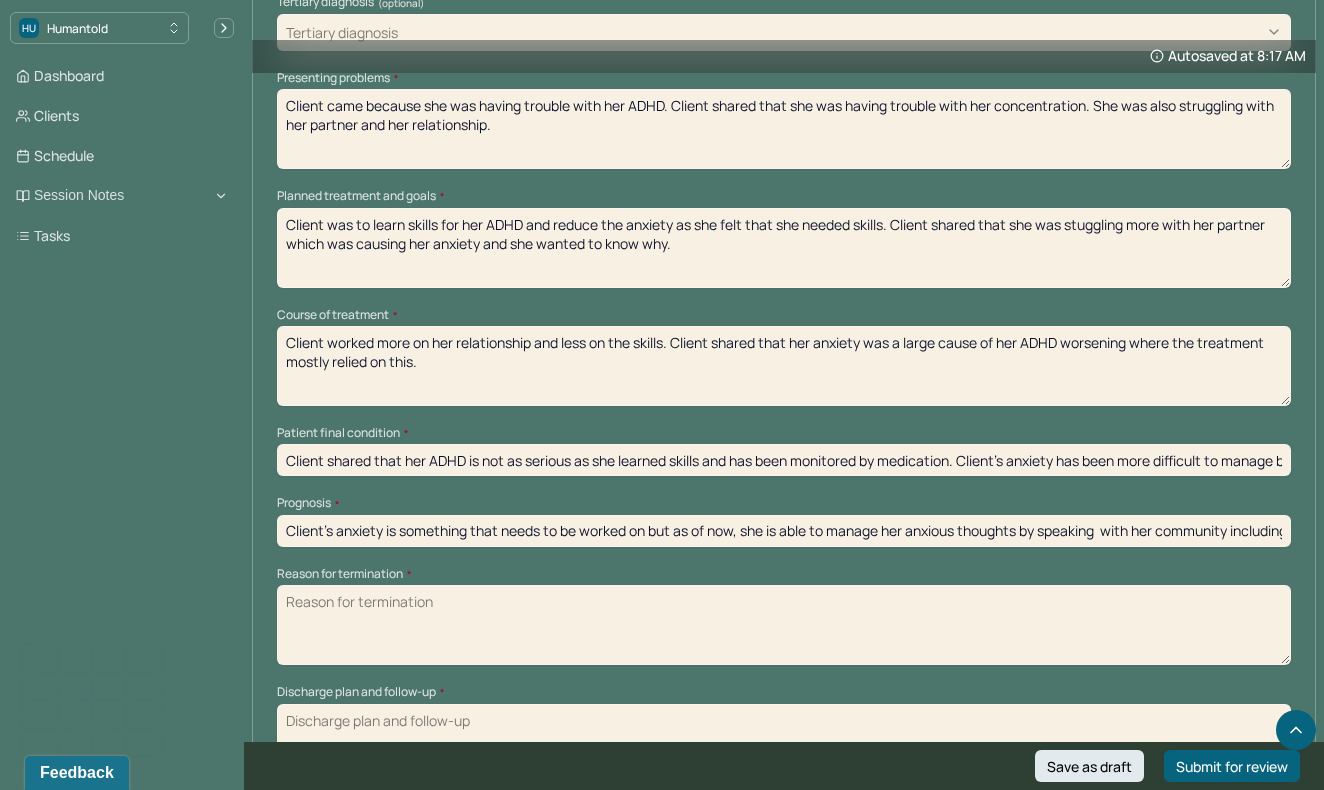 type on "Client's anxiety is something that needs to be worked on but as of now, she is able to manage her anxious thoughts by speaking  with her community including her family members." 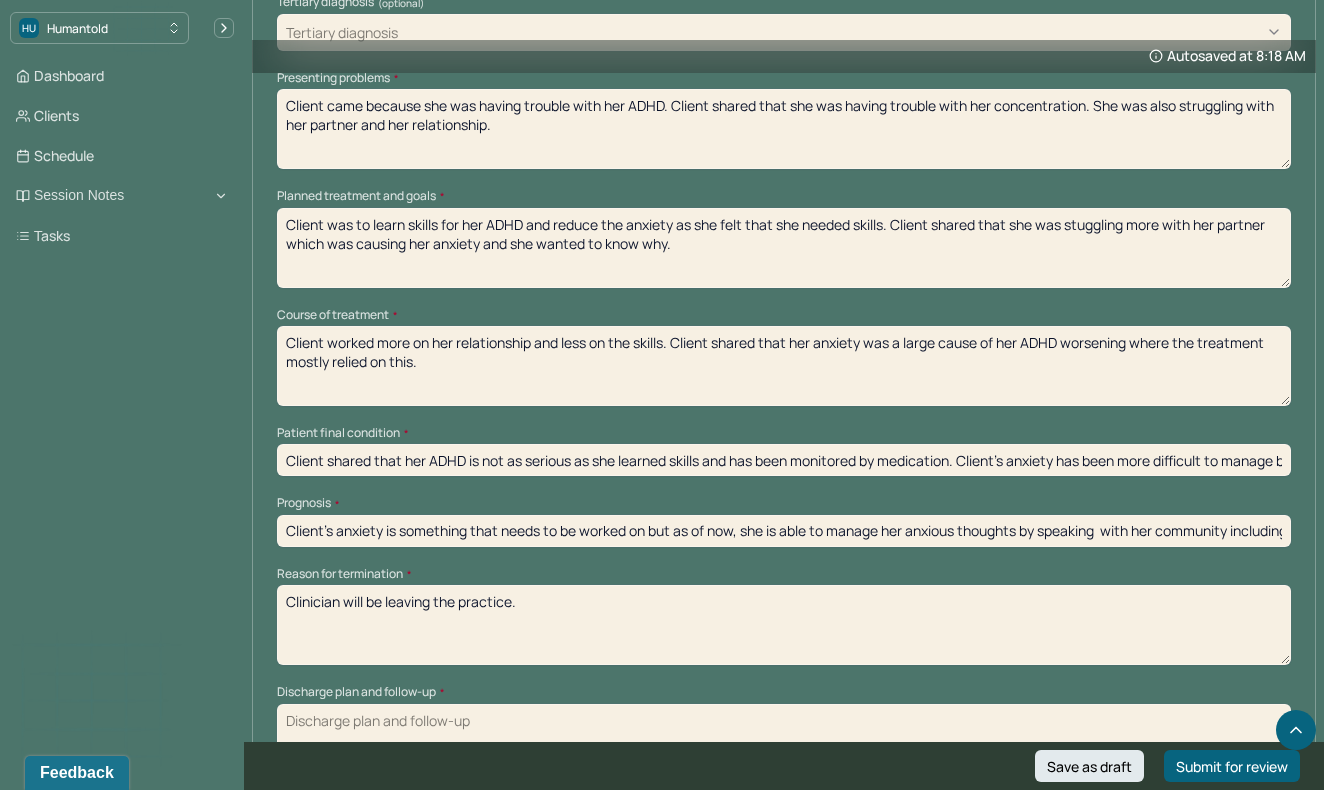 type on "Clinician will be leaving the practice." 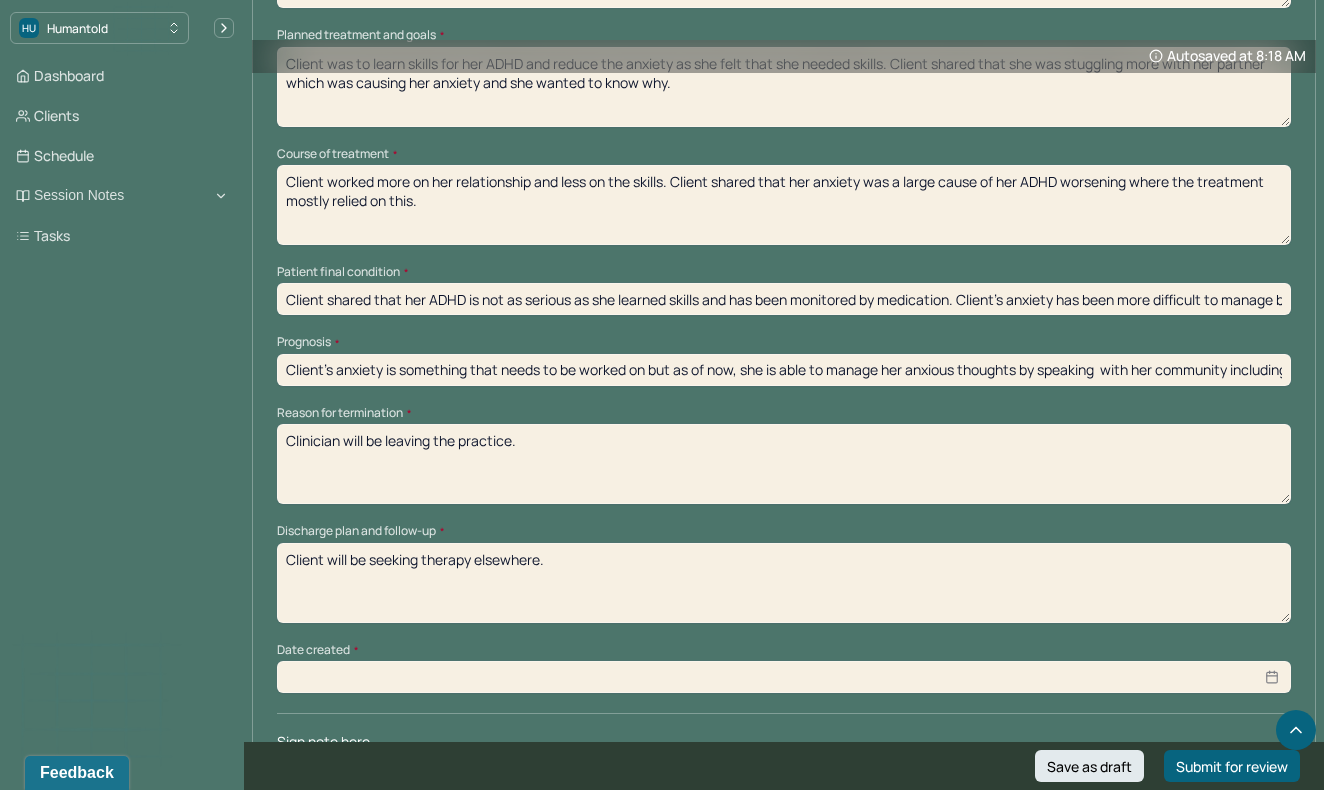scroll, scrollTop: 1199, scrollLeft: 0, axis: vertical 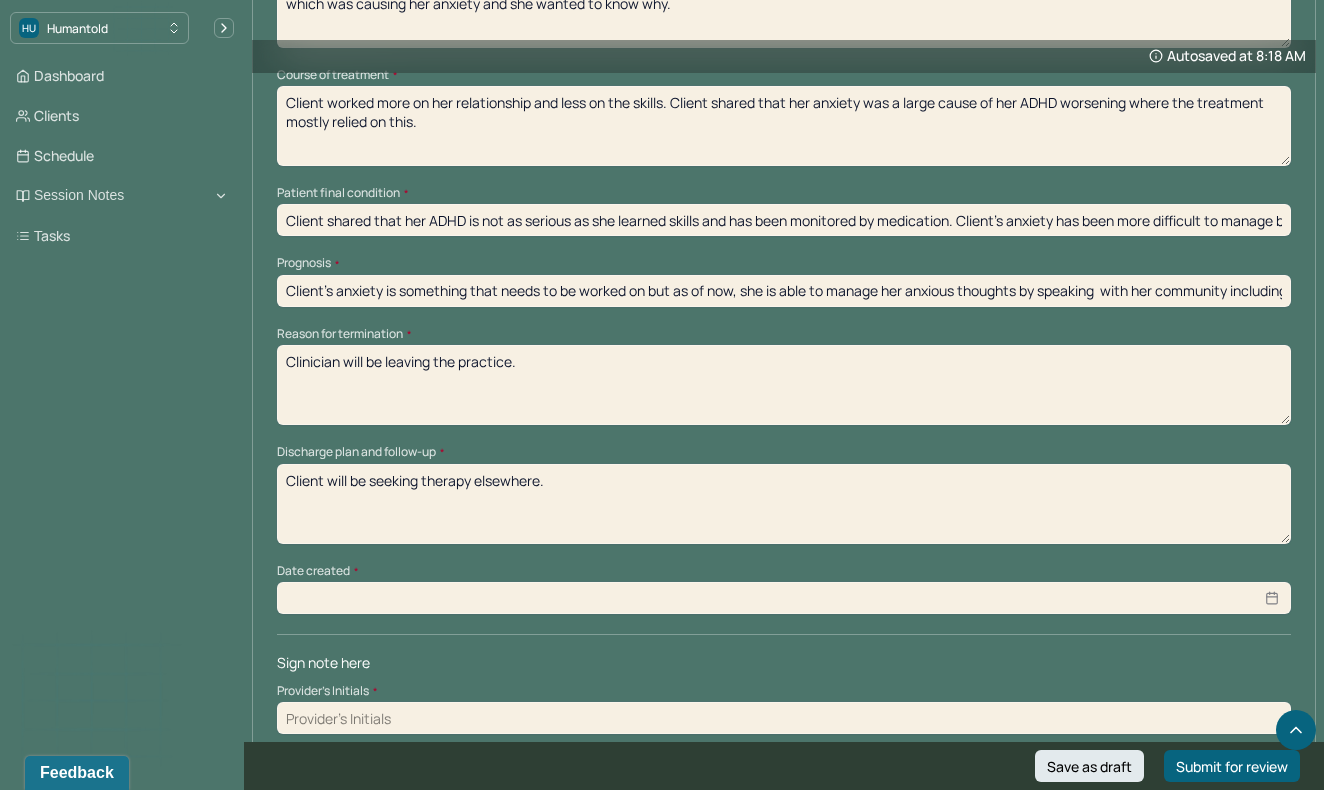type on "Client will be seeking therapy elsewhere." 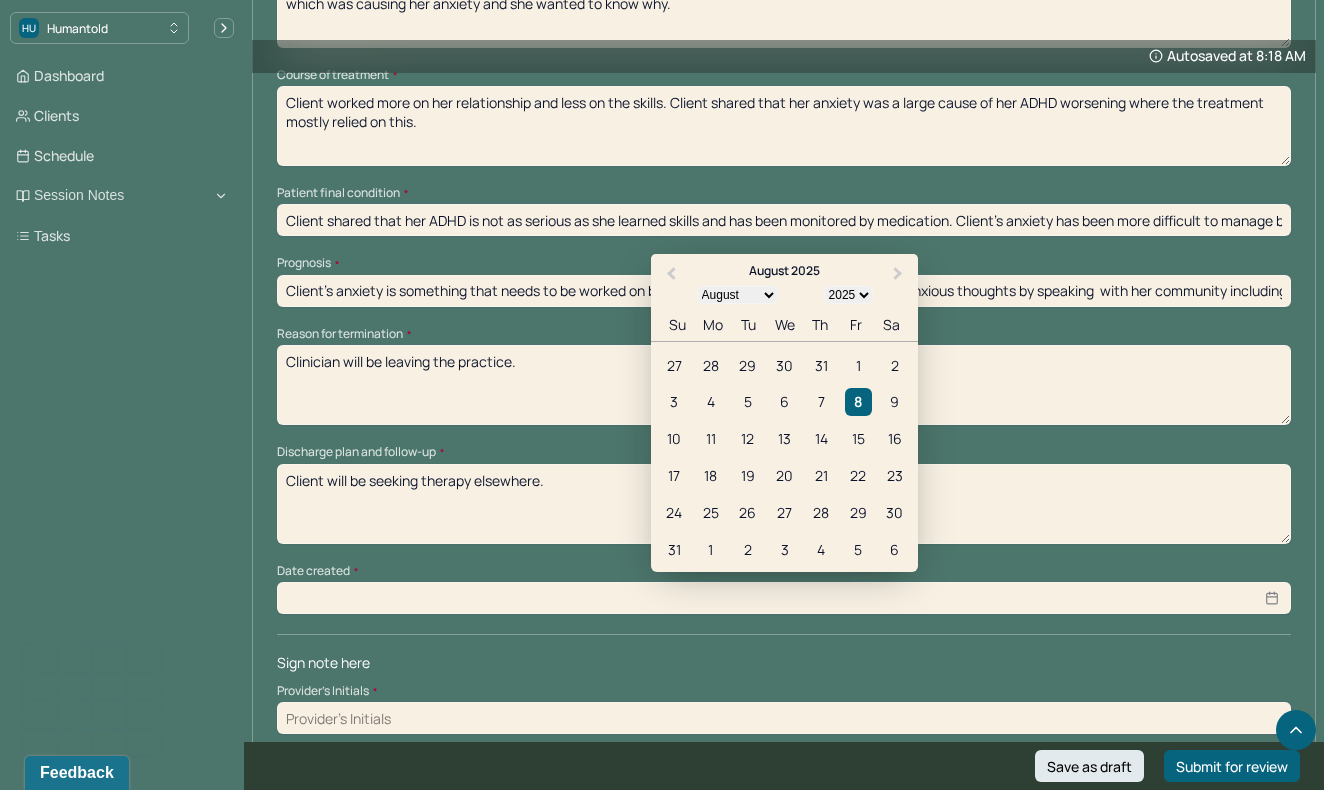click at bounding box center (784, 598) 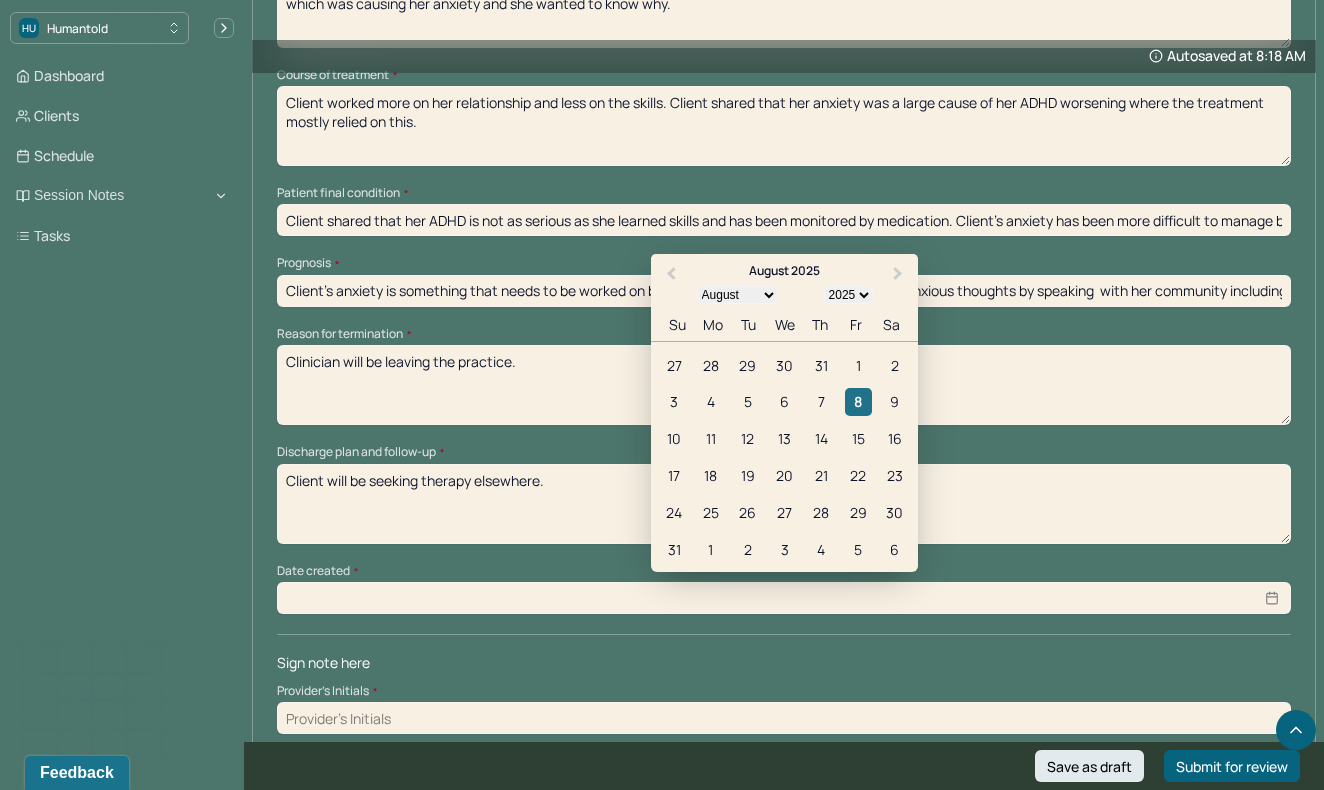 click on "8" at bounding box center [858, 401] 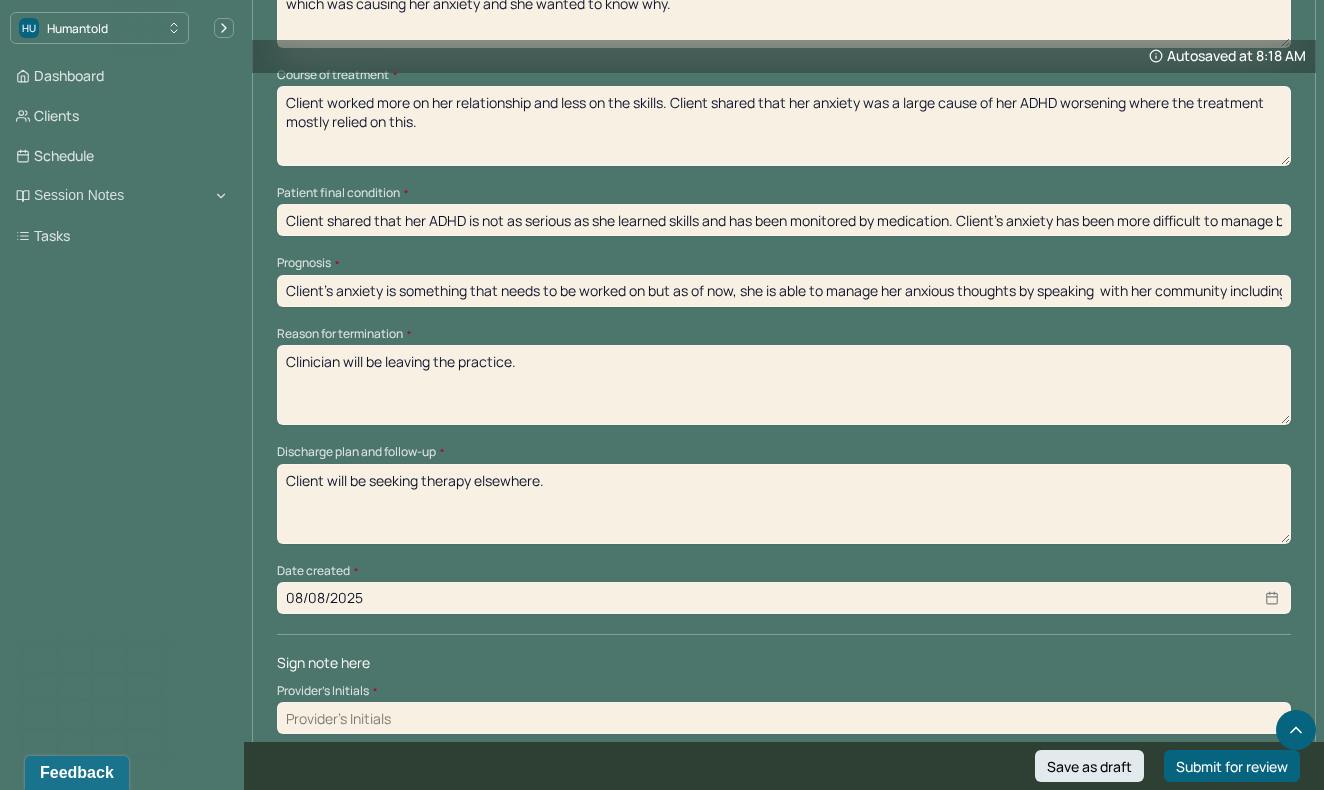 click on "08/08/2025" at bounding box center (784, 598) 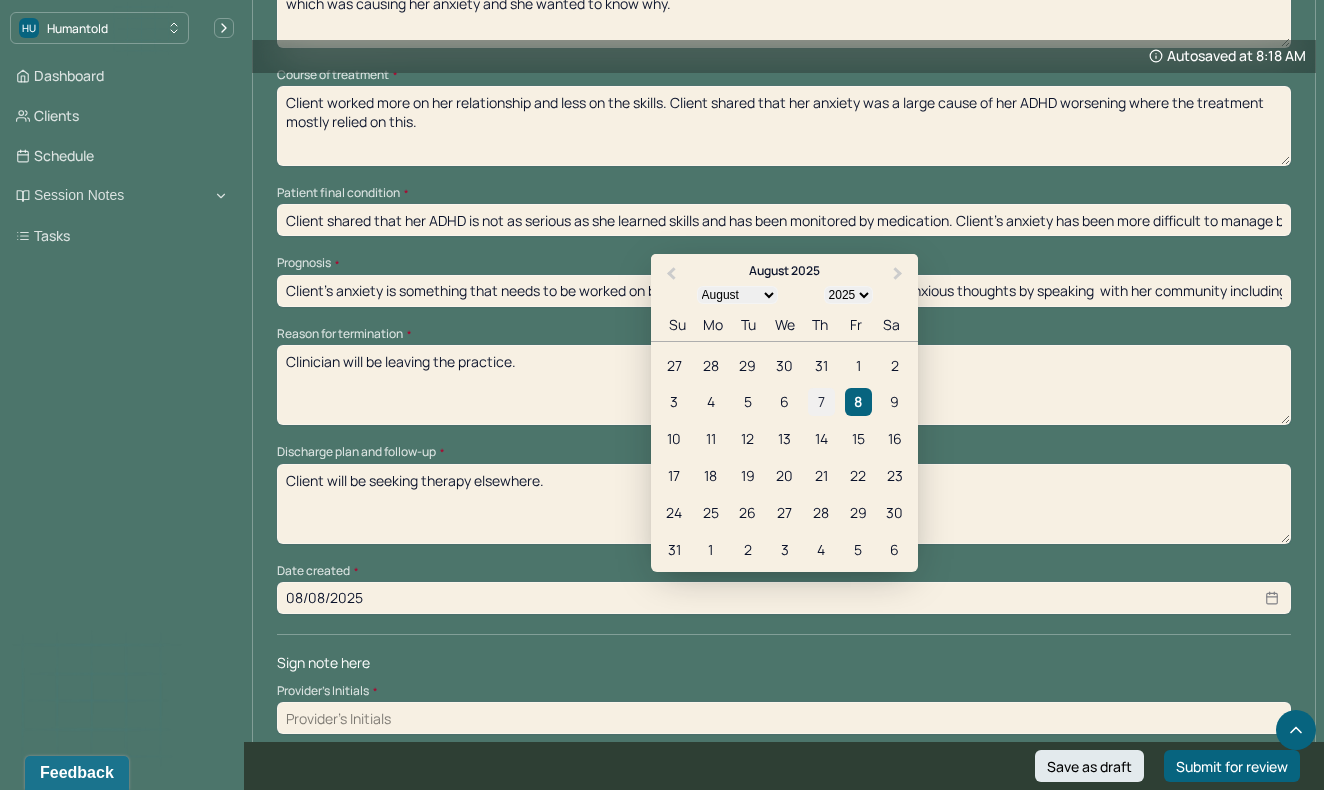 click on "7" at bounding box center [821, 401] 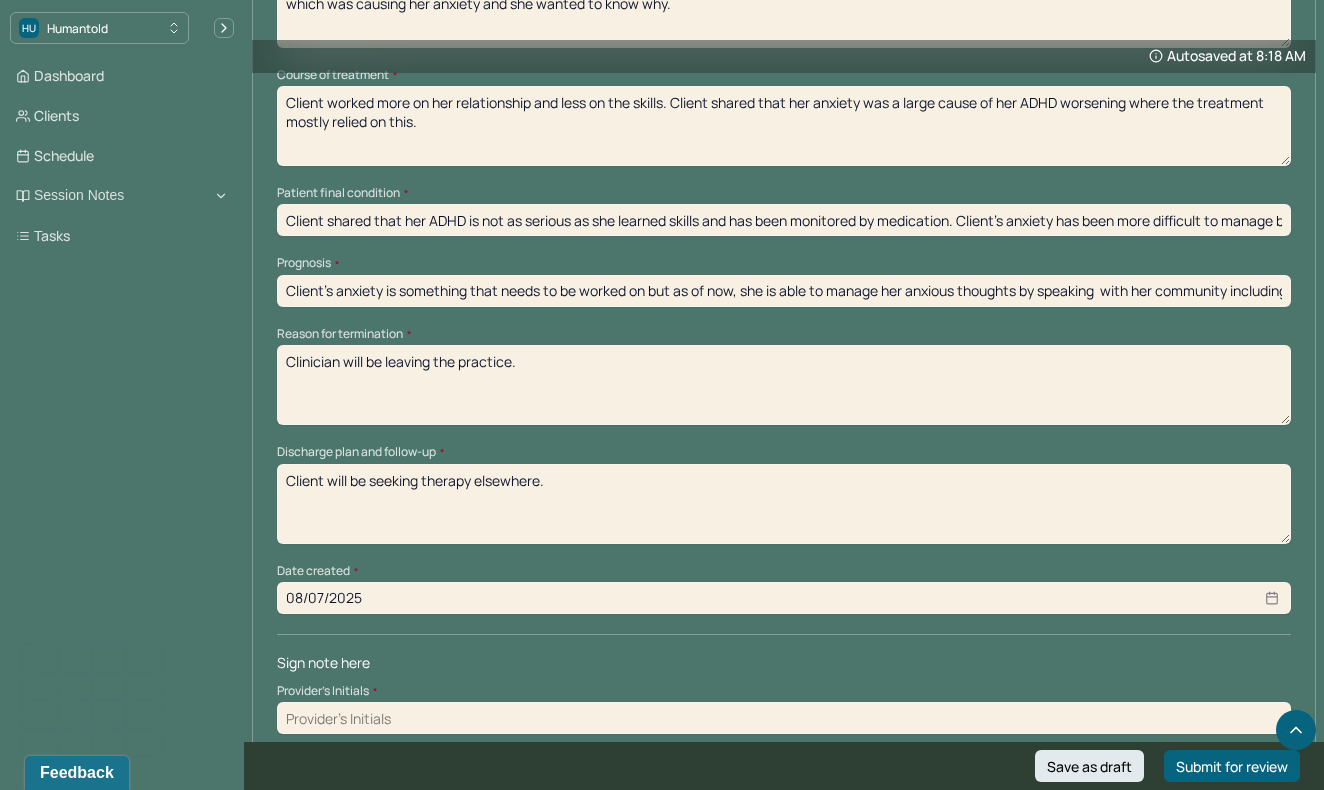 click at bounding box center (784, 718) 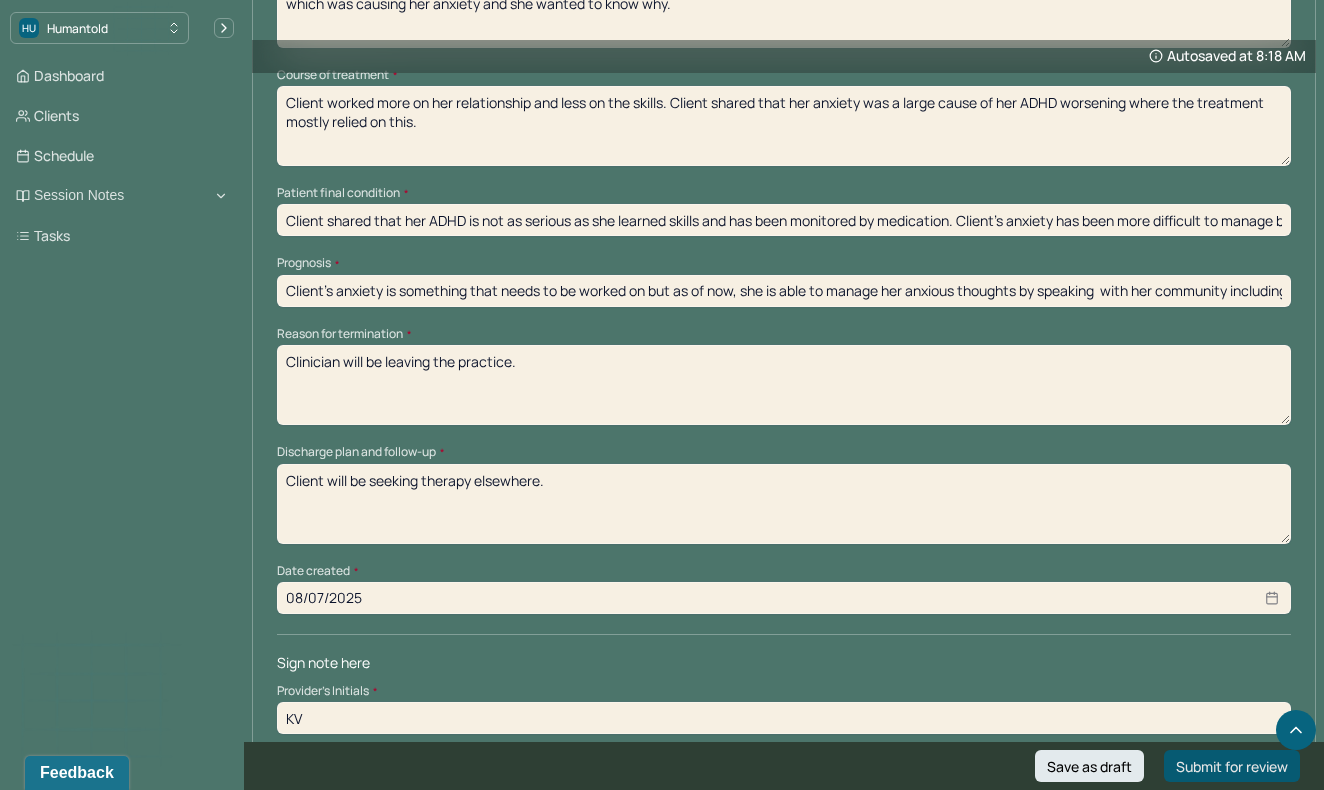 type on "KV" 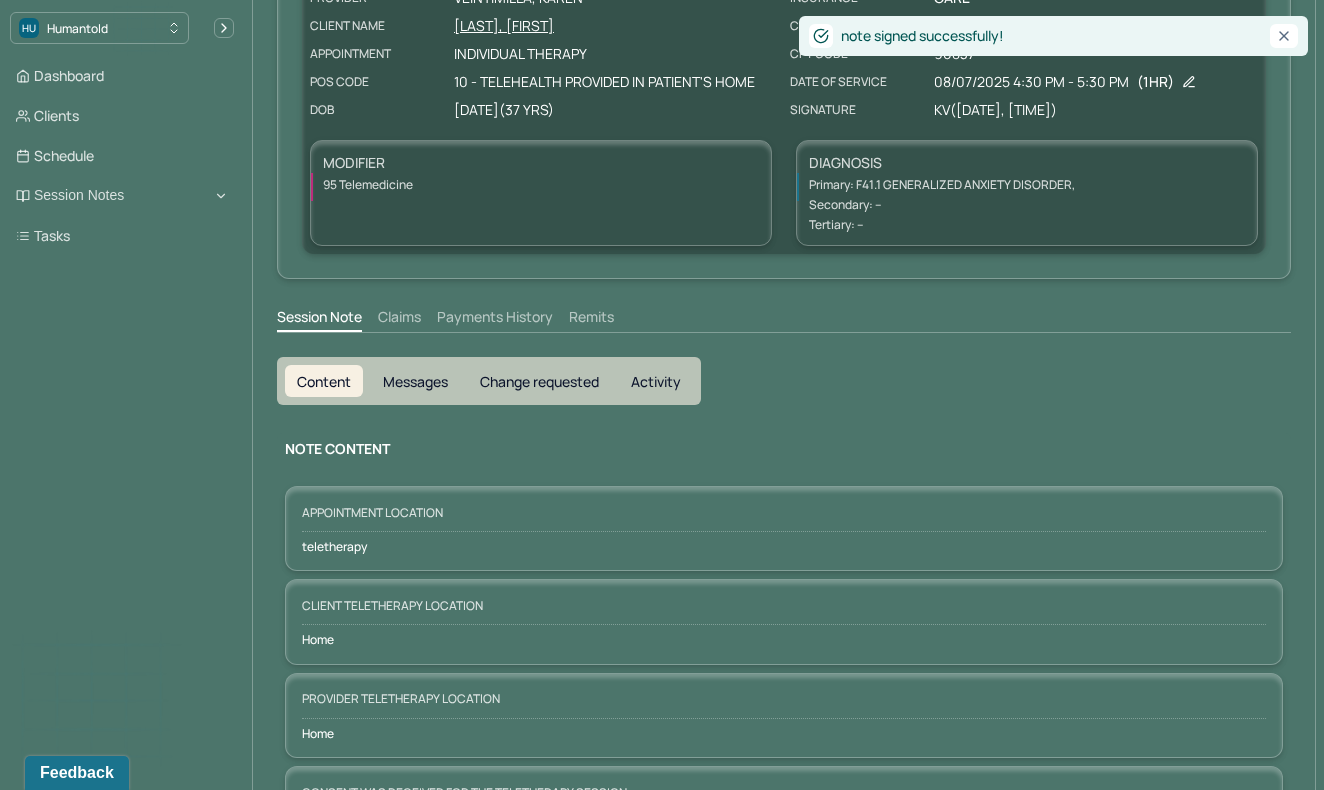 scroll, scrollTop: 0, scrollLeft: 0, axis: both 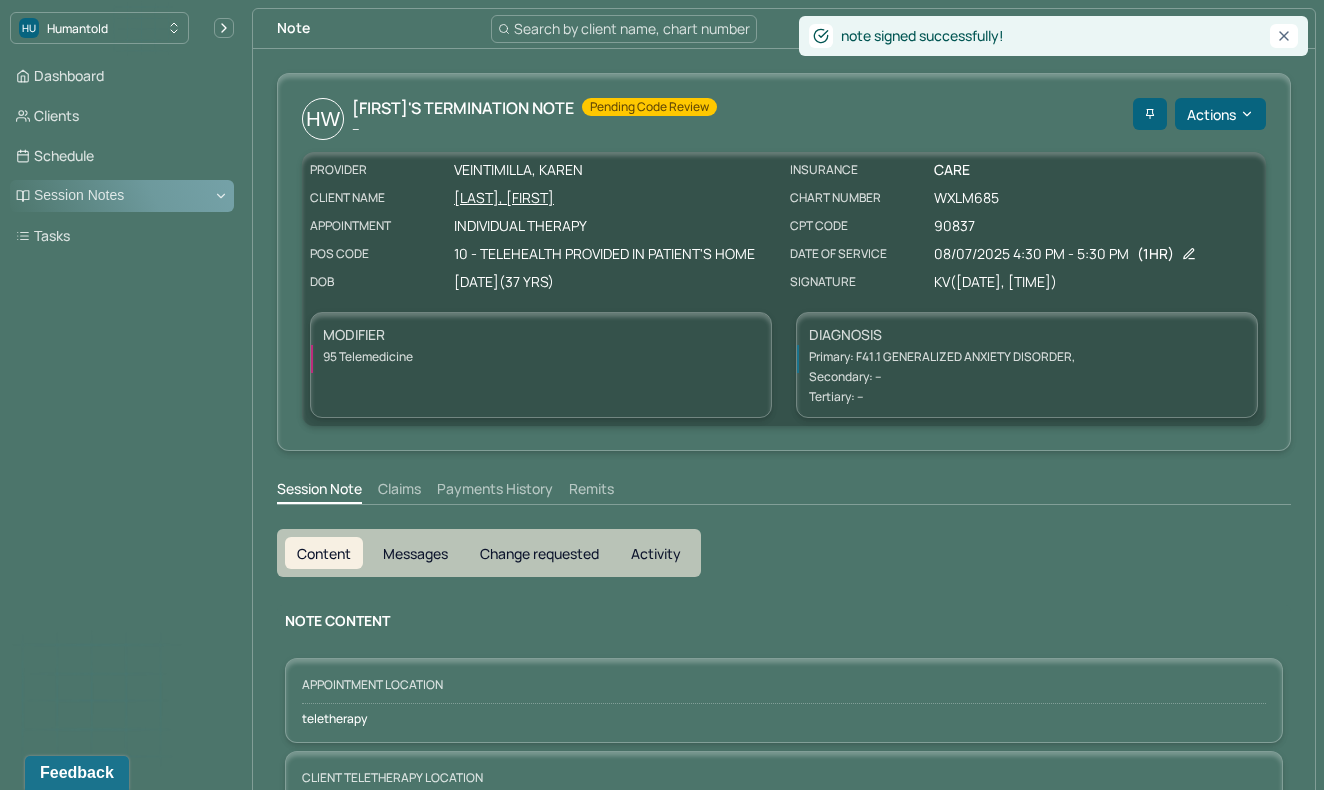 click on "Session Notes" at bounding box center [122, 196] 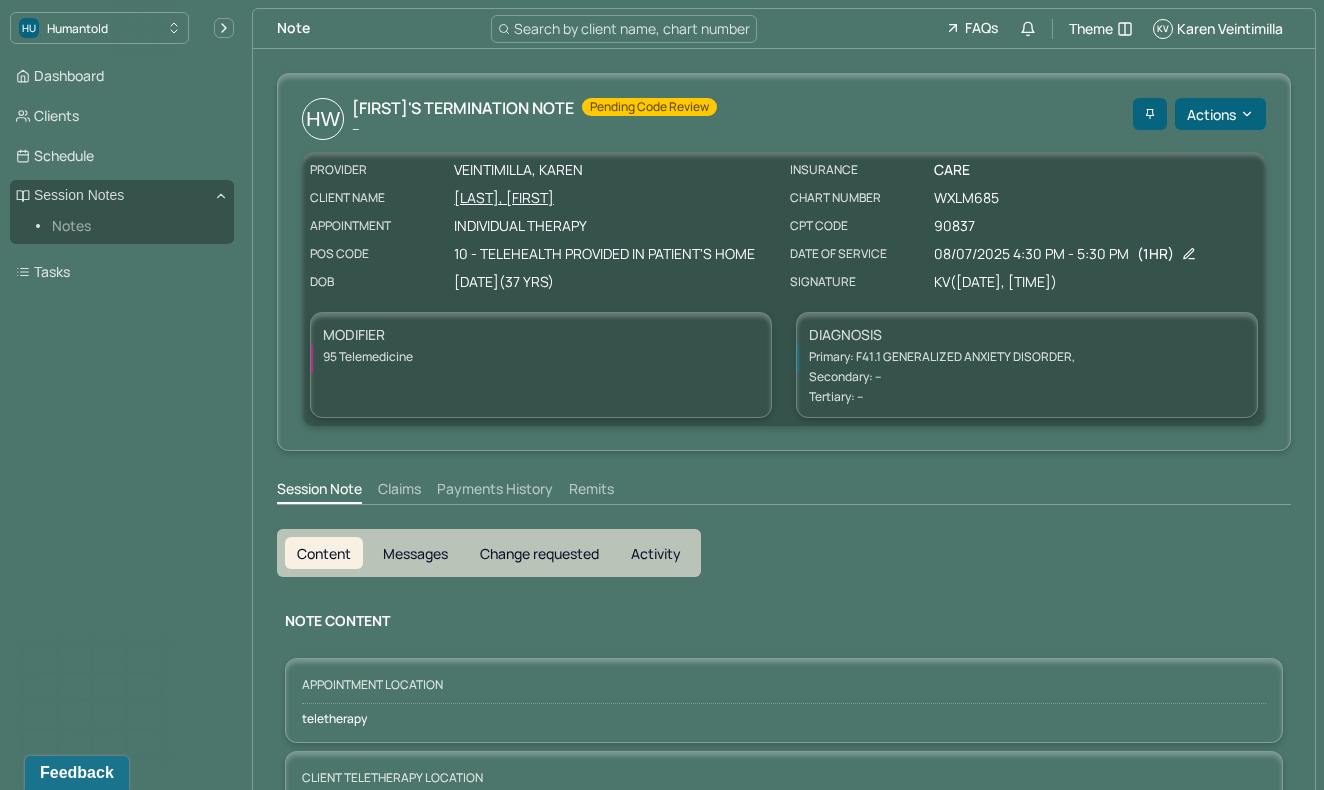 click on "Notes" at bounding box center (135, 226) 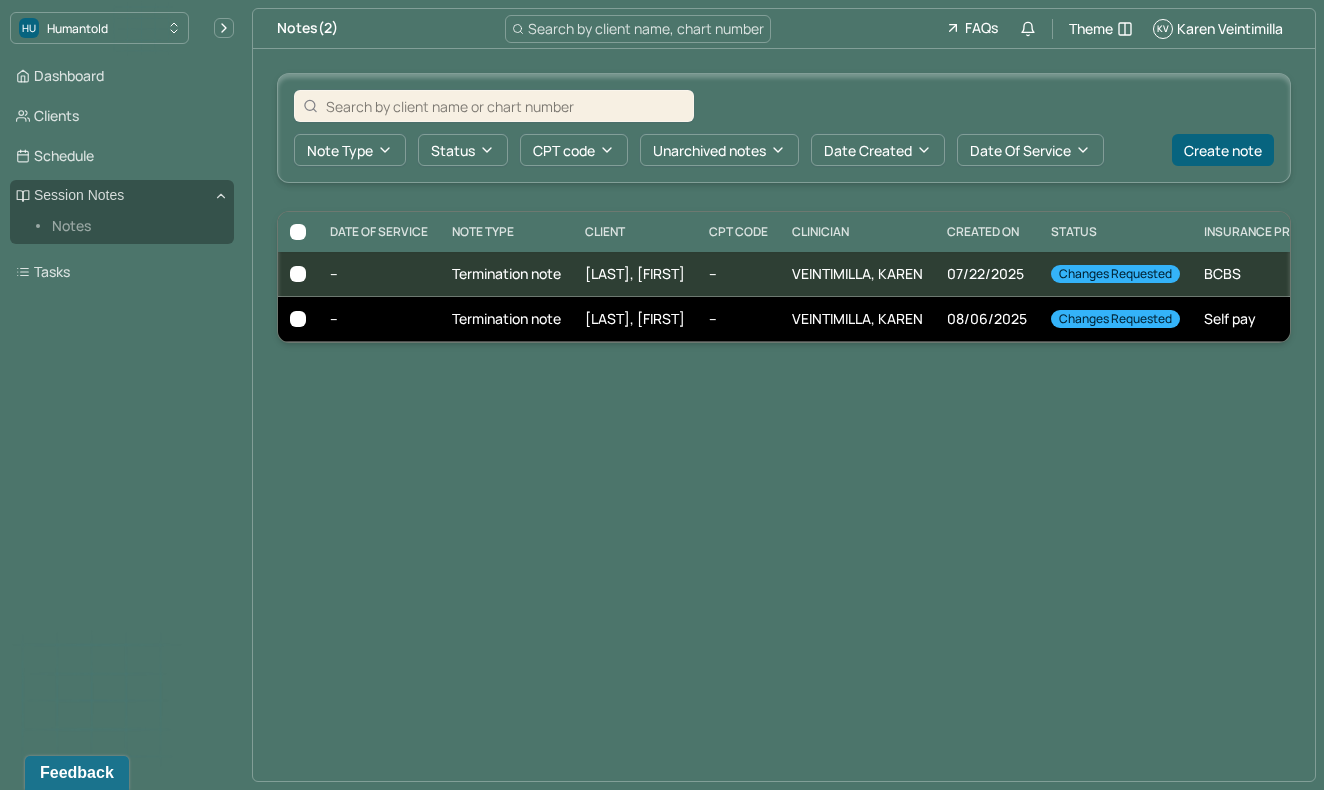 click on "--" at bounding box center (738, 319) 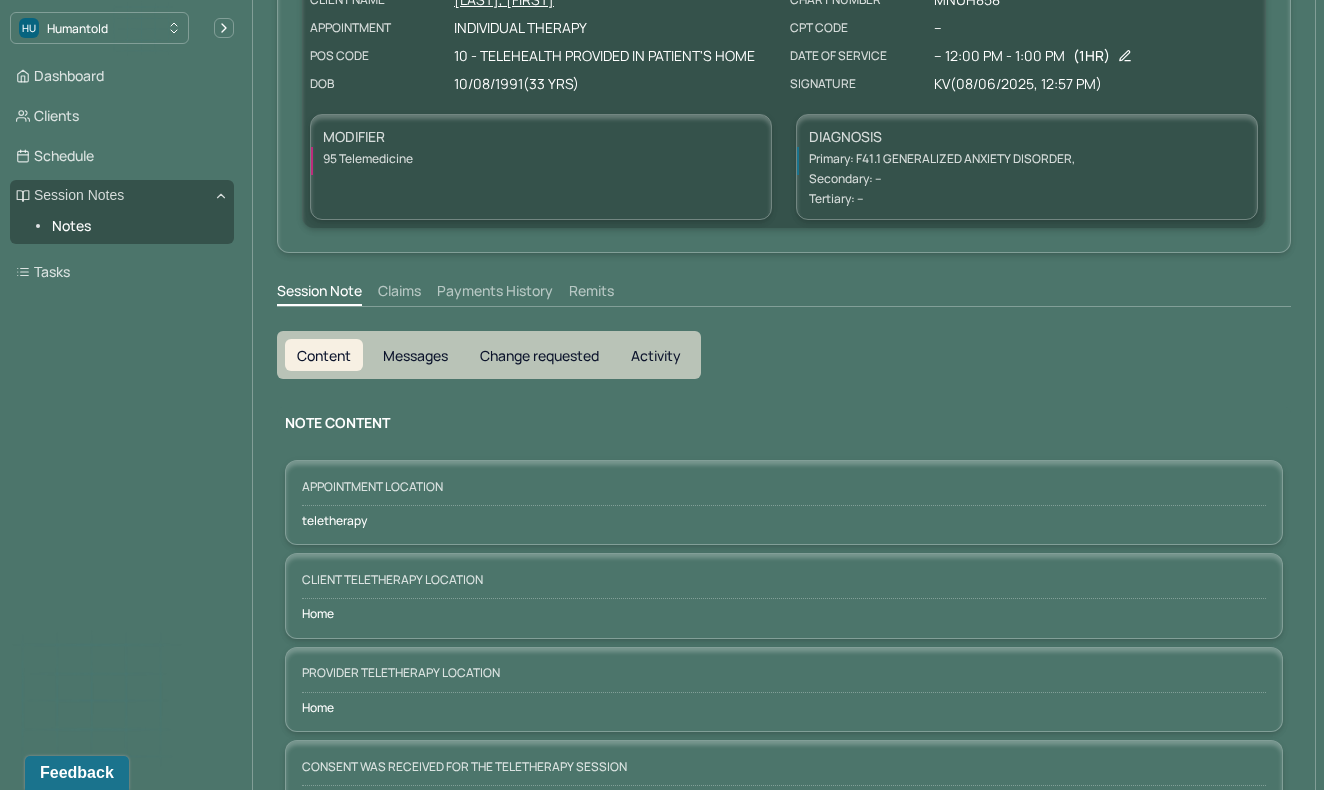 scroll, scrollTop: 0, scrollLeft: 0, axis: both 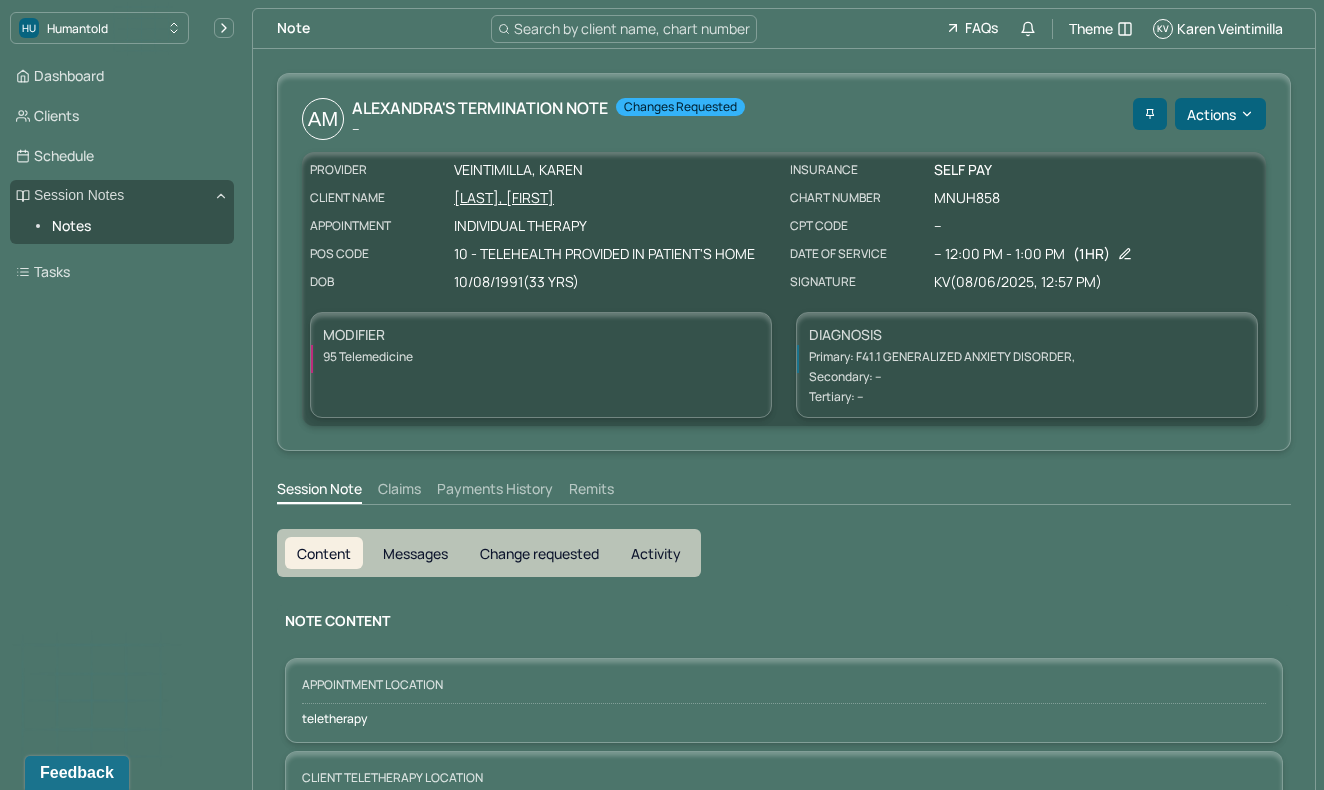 click on "Change requested" at bounding box center (539, 553) 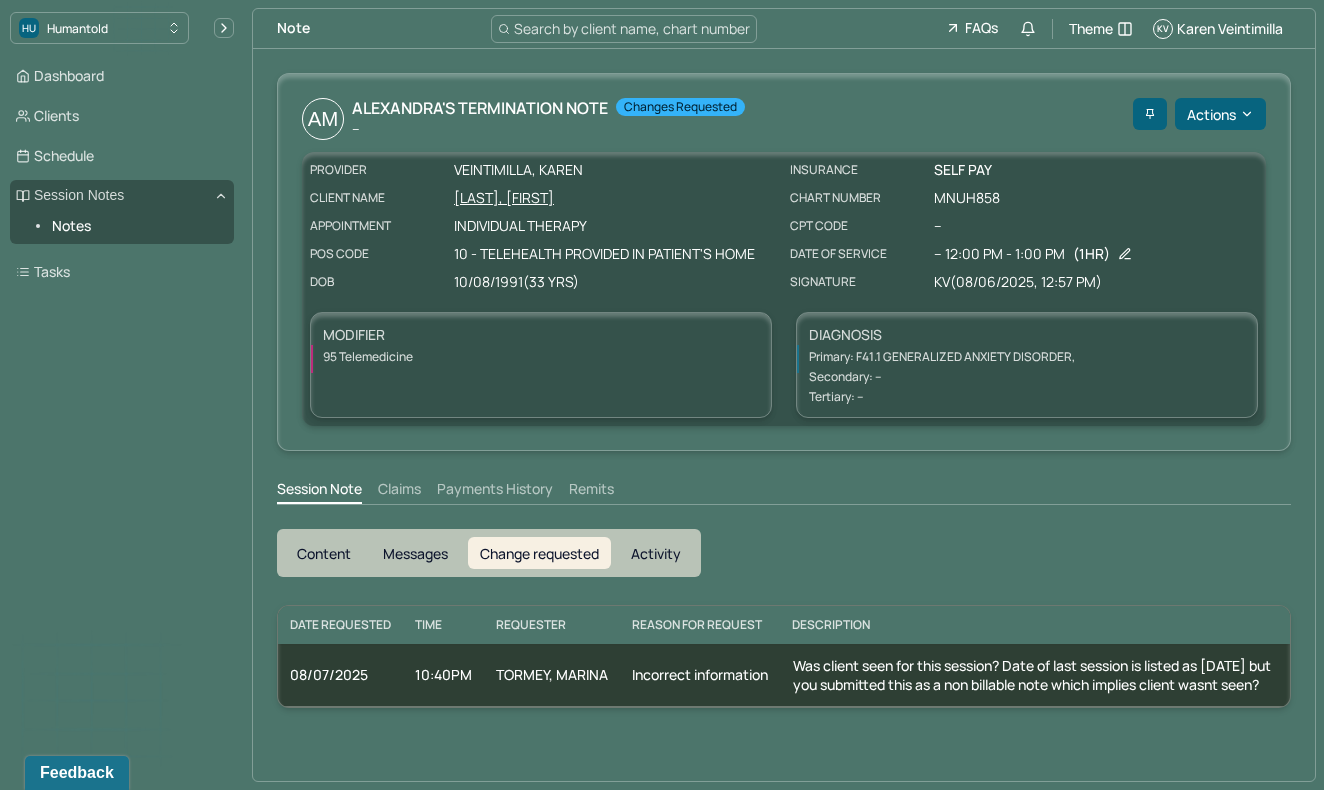 click on "Content" at bounding box center (324, 553) 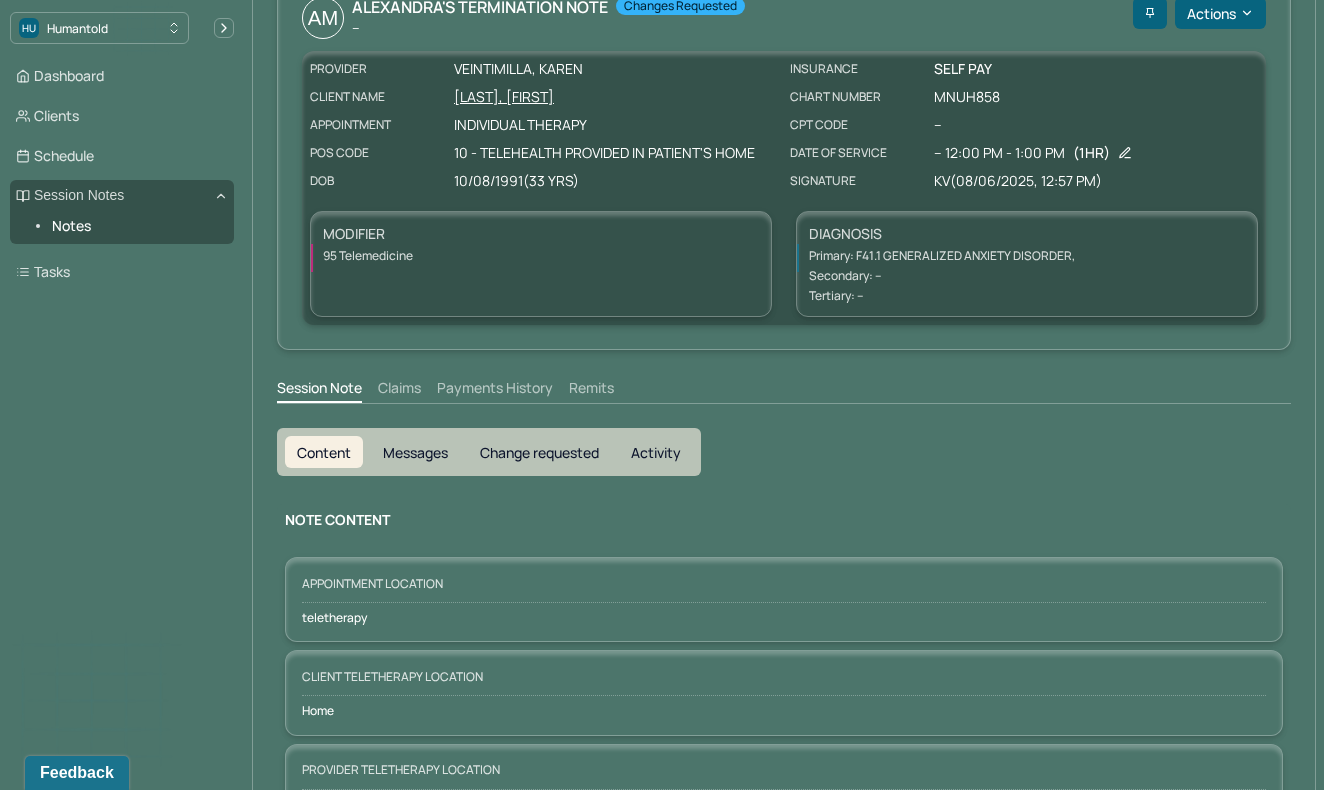 scroll, scrollTop: 64, scrollLeft: 0, axis: vertical 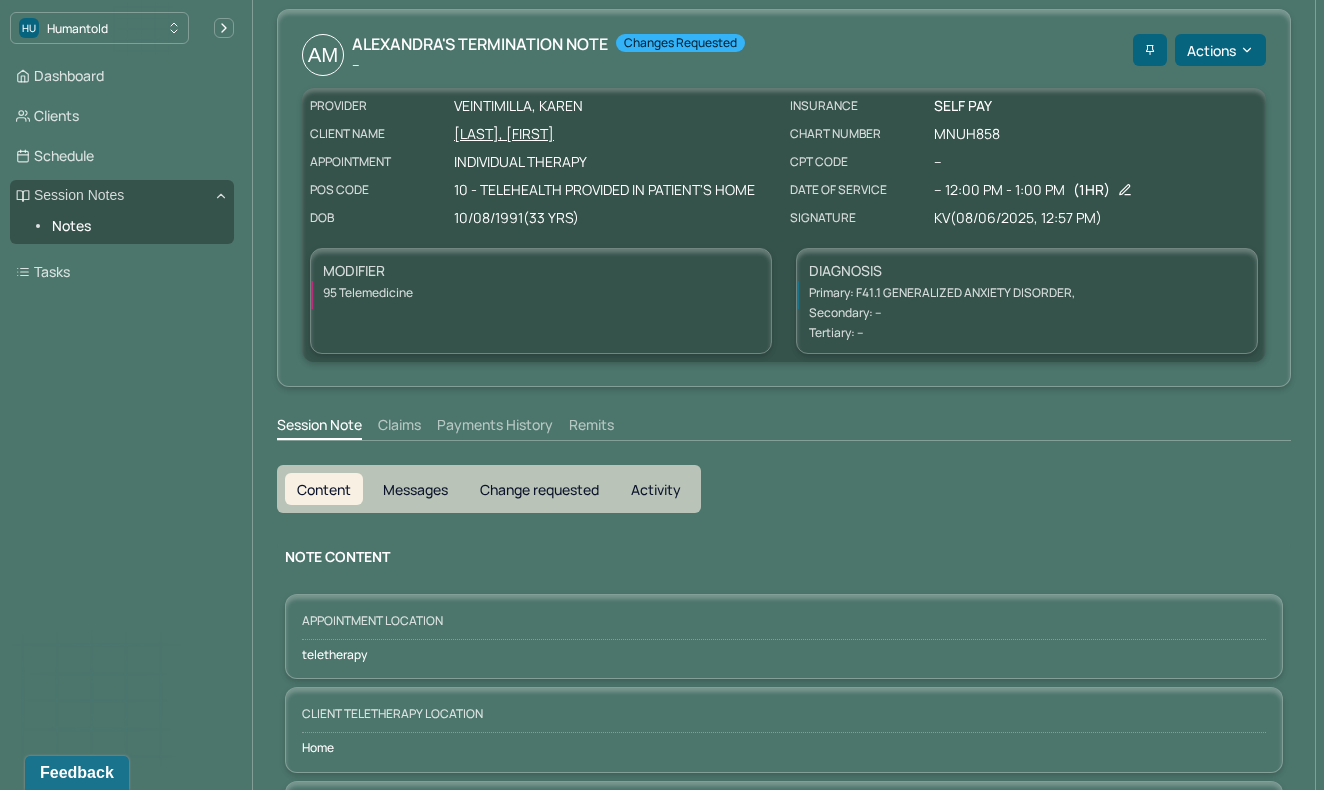 click on "Change requested" at bounding box center [539, 489] 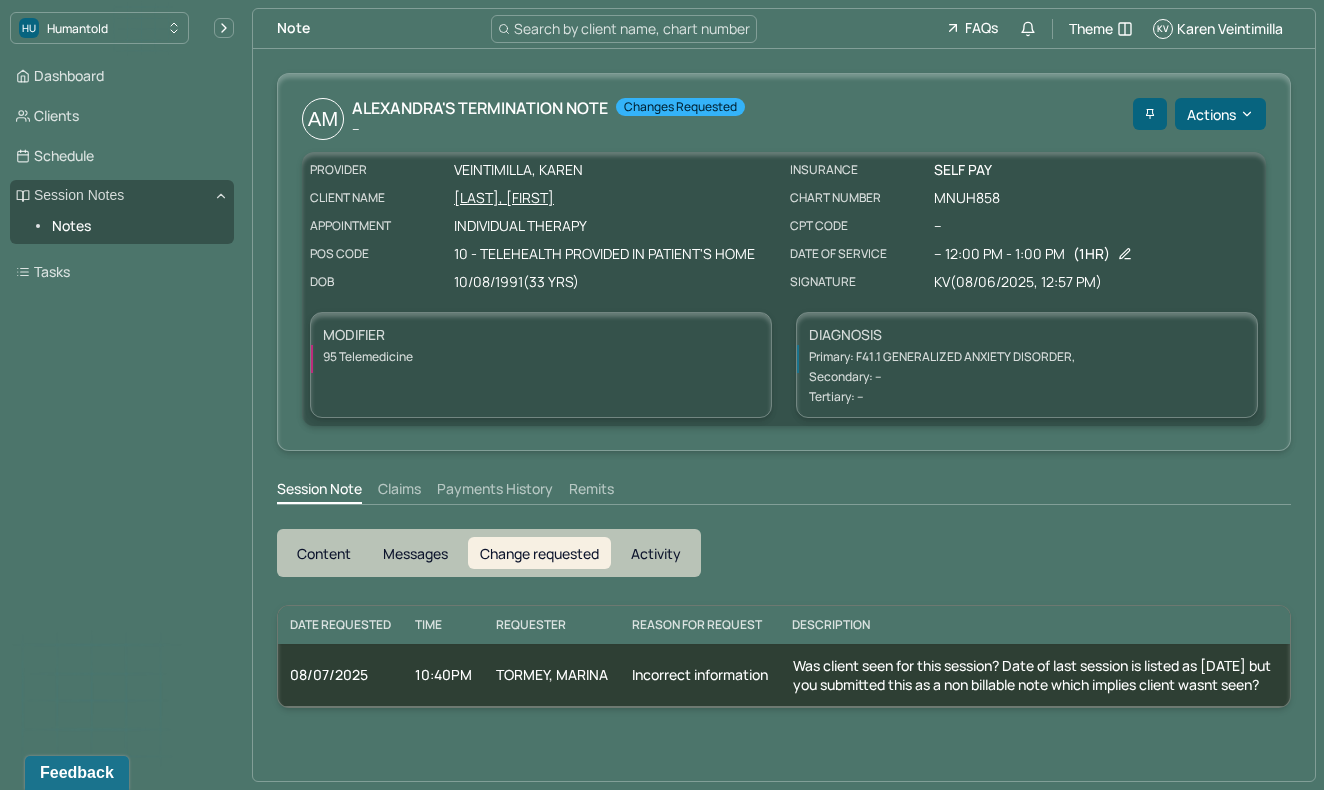 scroll, scrollTop: 0, scrollLeft: 0, axis: both 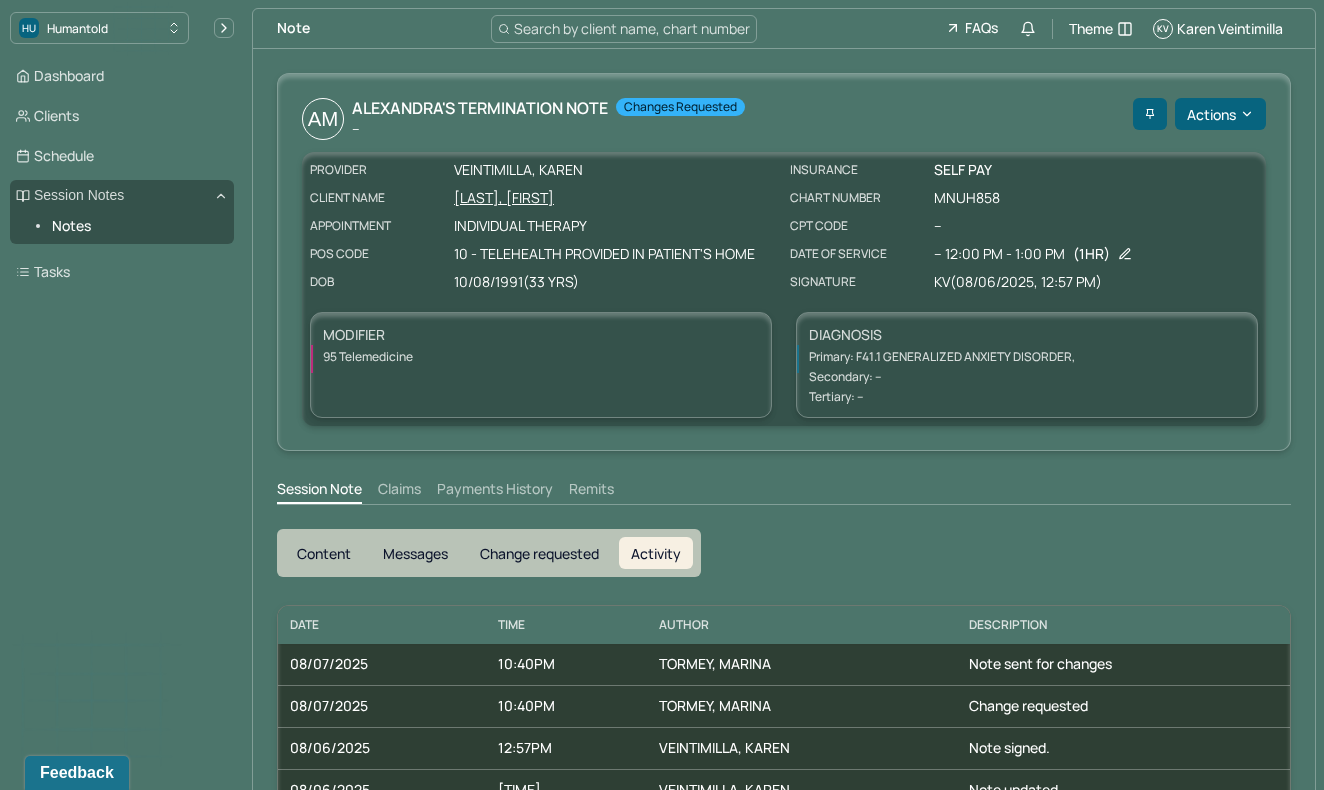 click on "Change requested" at bounding box center (539, 553) 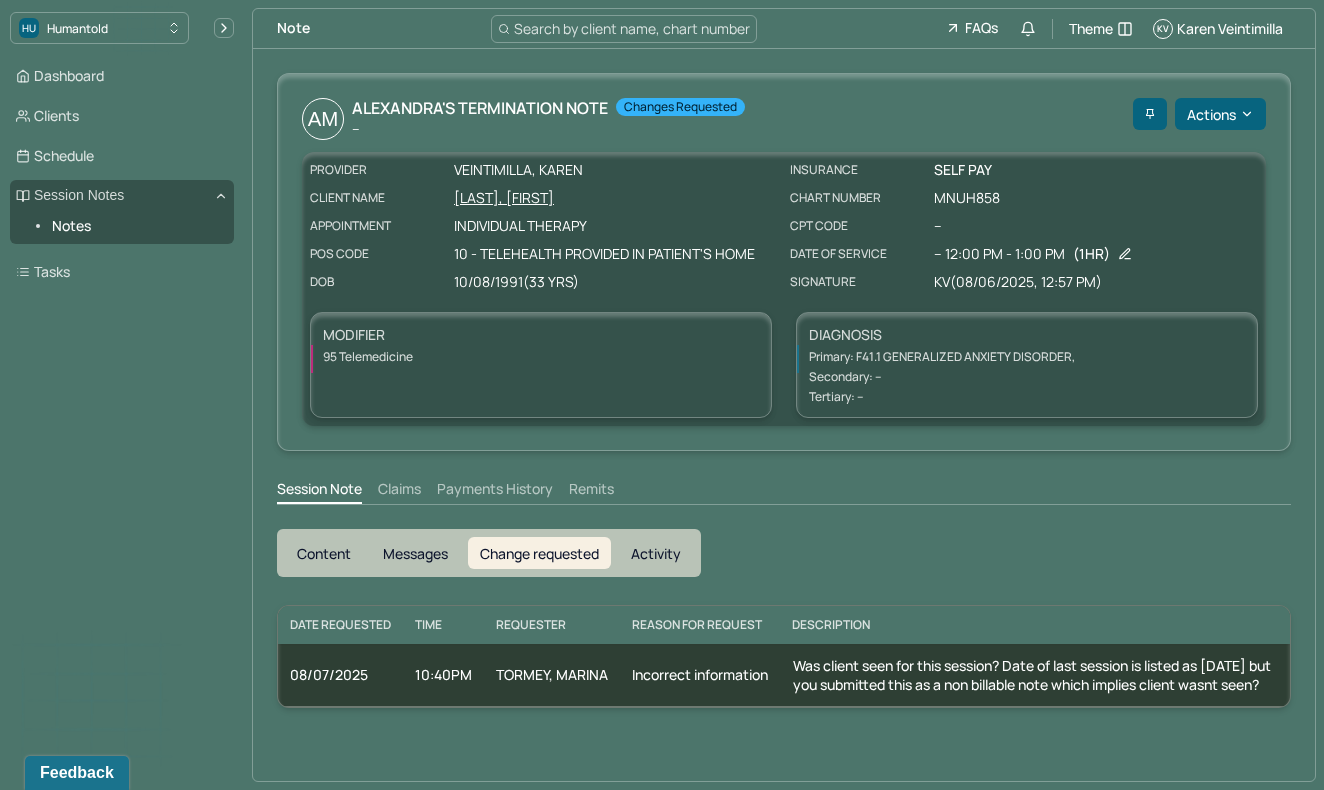 click on "Content" at bounding box center (324, 553) 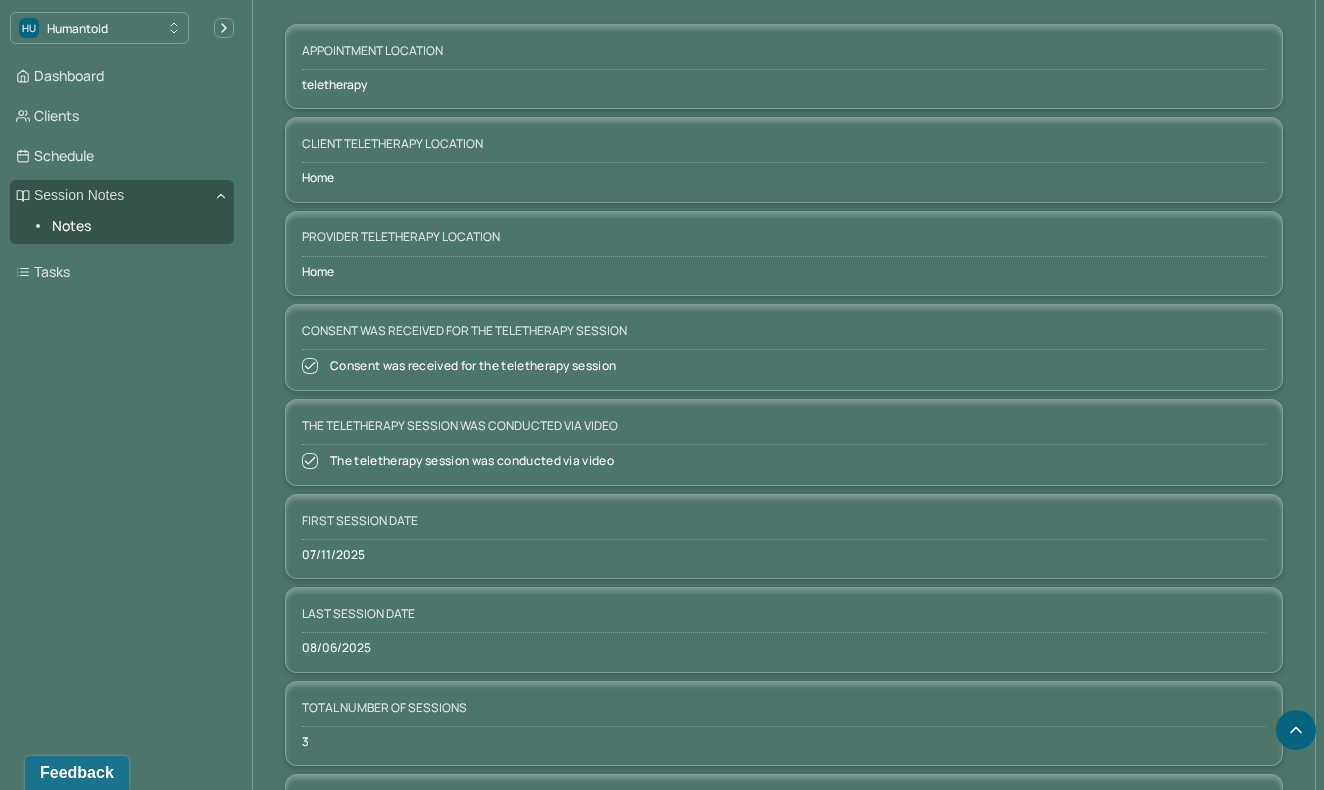 scroll, scrollTop: 631, scrollLeft: 0, axis: vertical 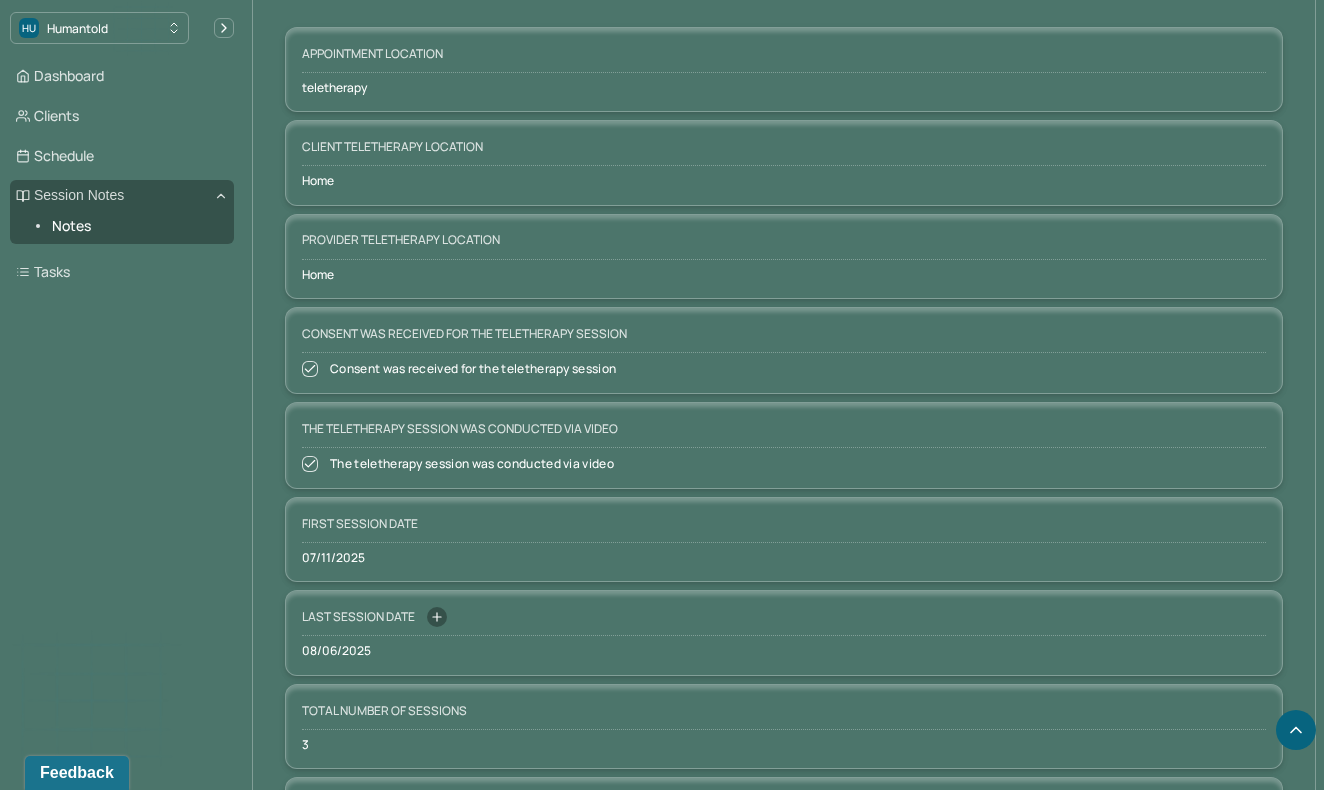 click 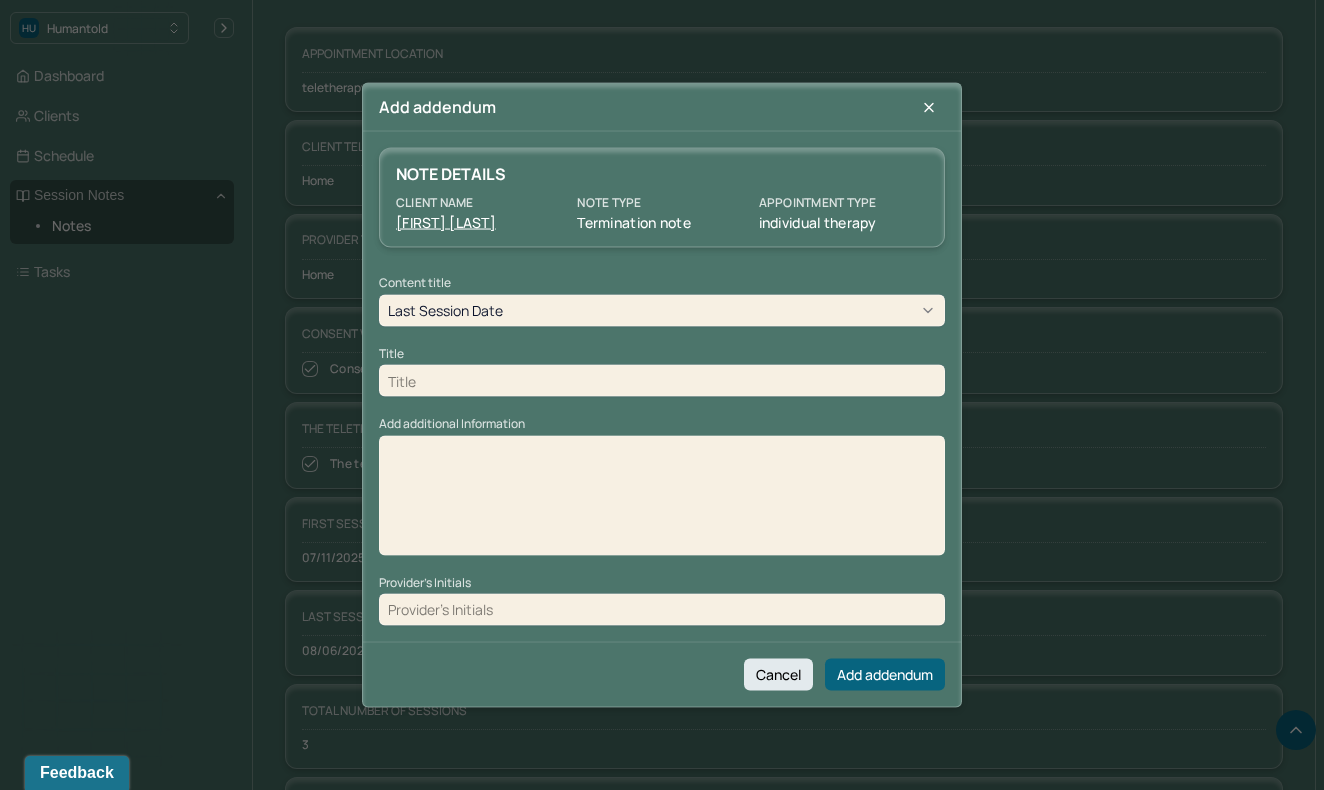 click at bounding box center [662, 381] 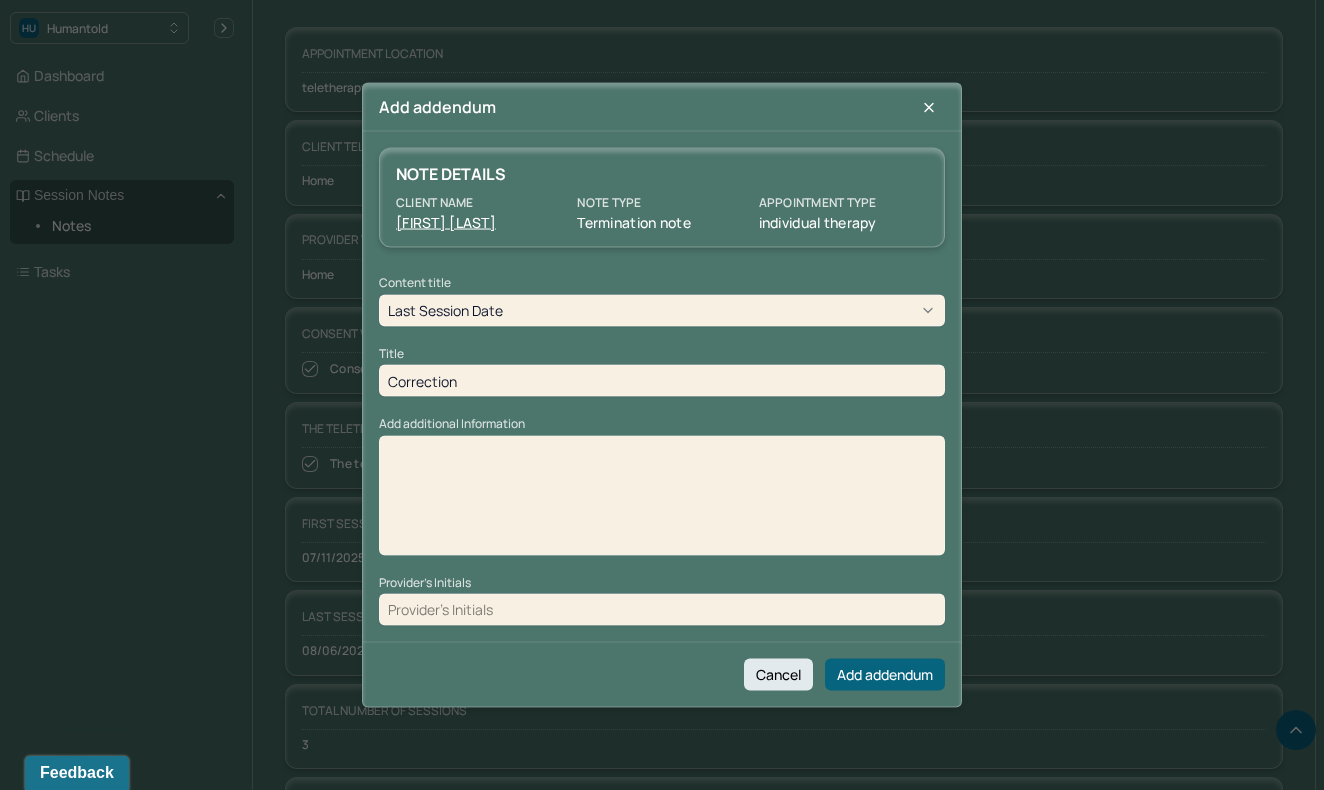 type on "Correction" 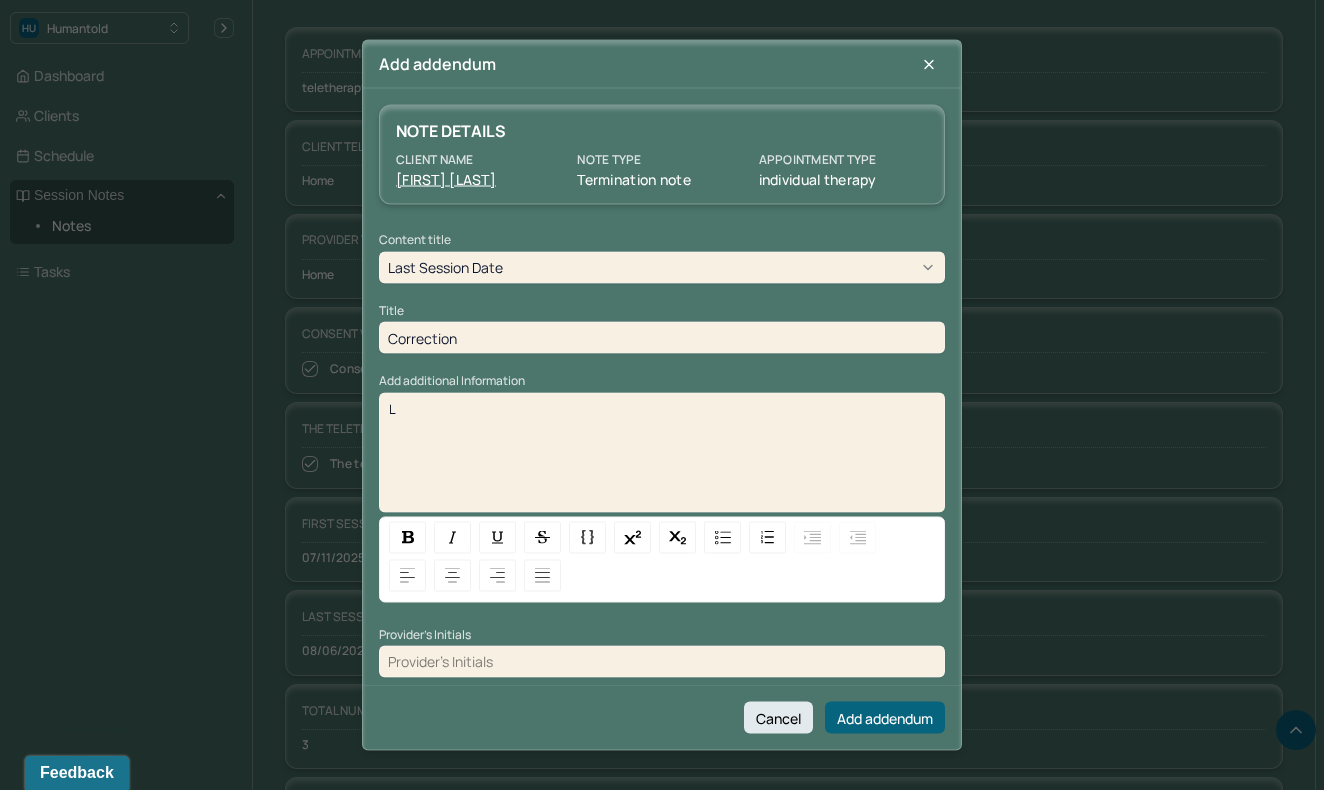 type 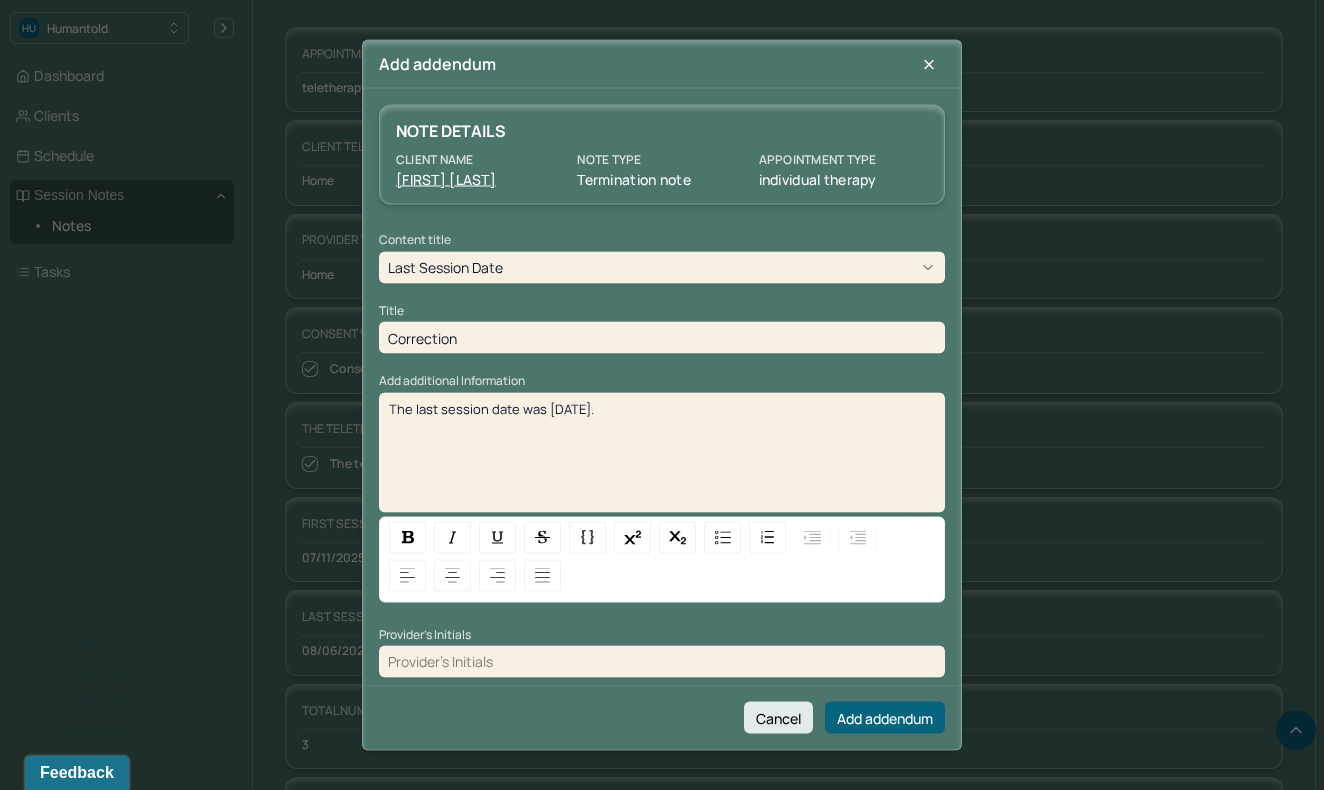 click on "The last session date was [DATE]." at bounding box center [491, 408] 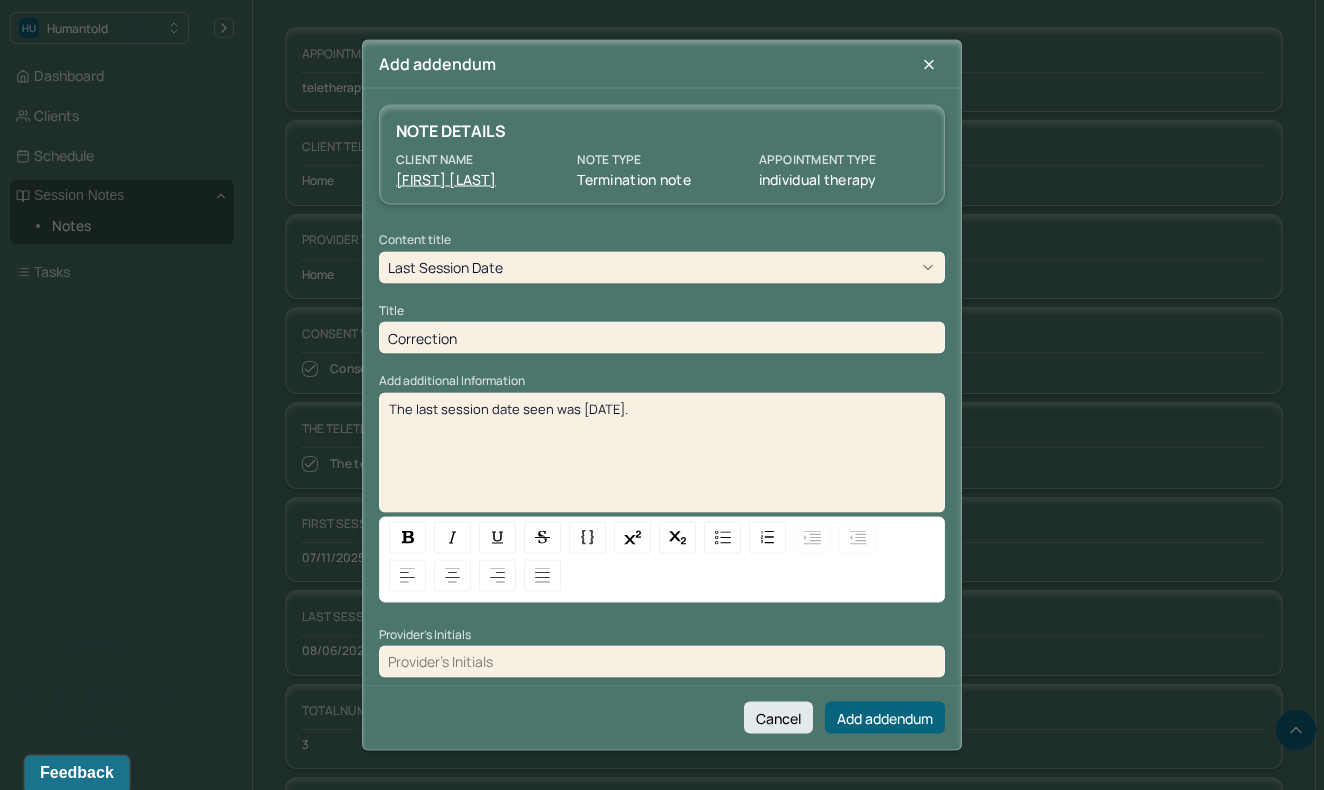 click on "The last session date seen was [DATE]." at bounding box center [662, 408] 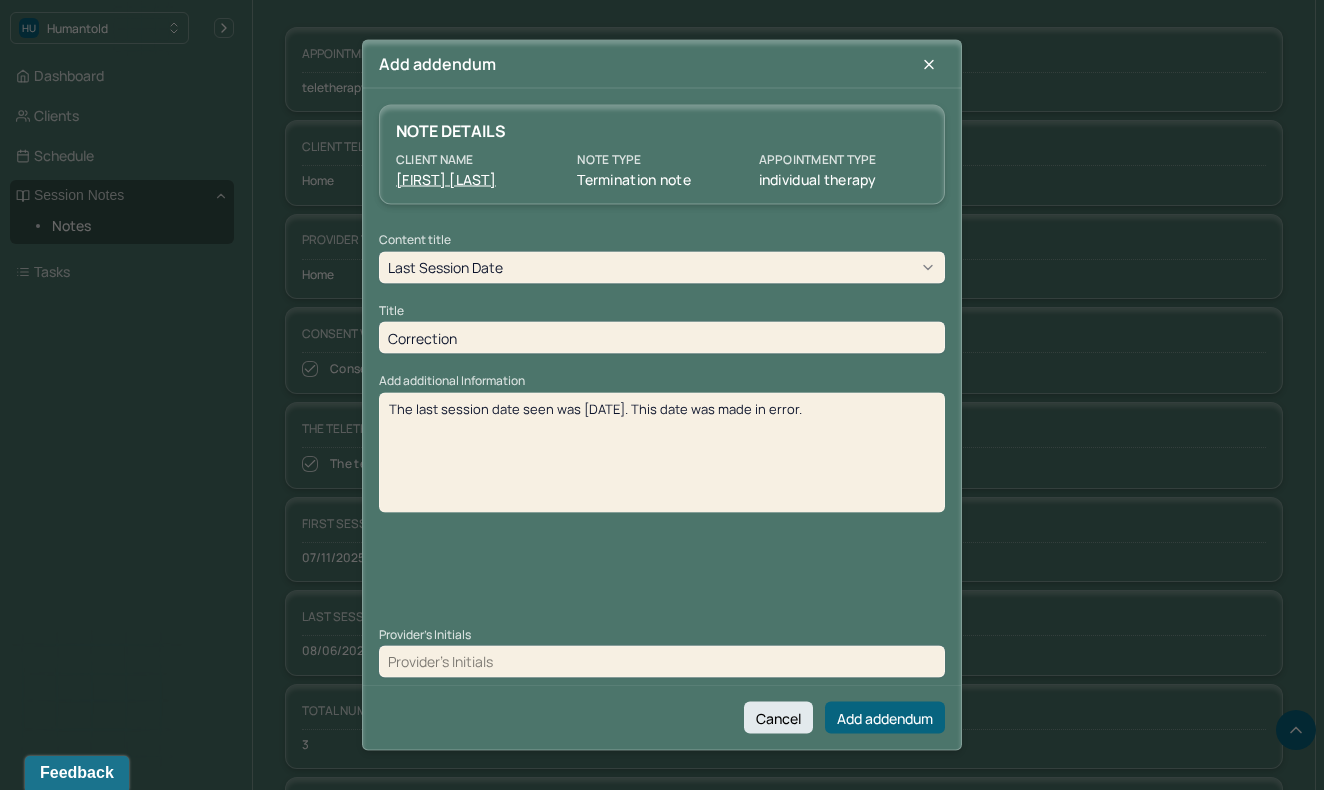click at bounding box center (662, 661) 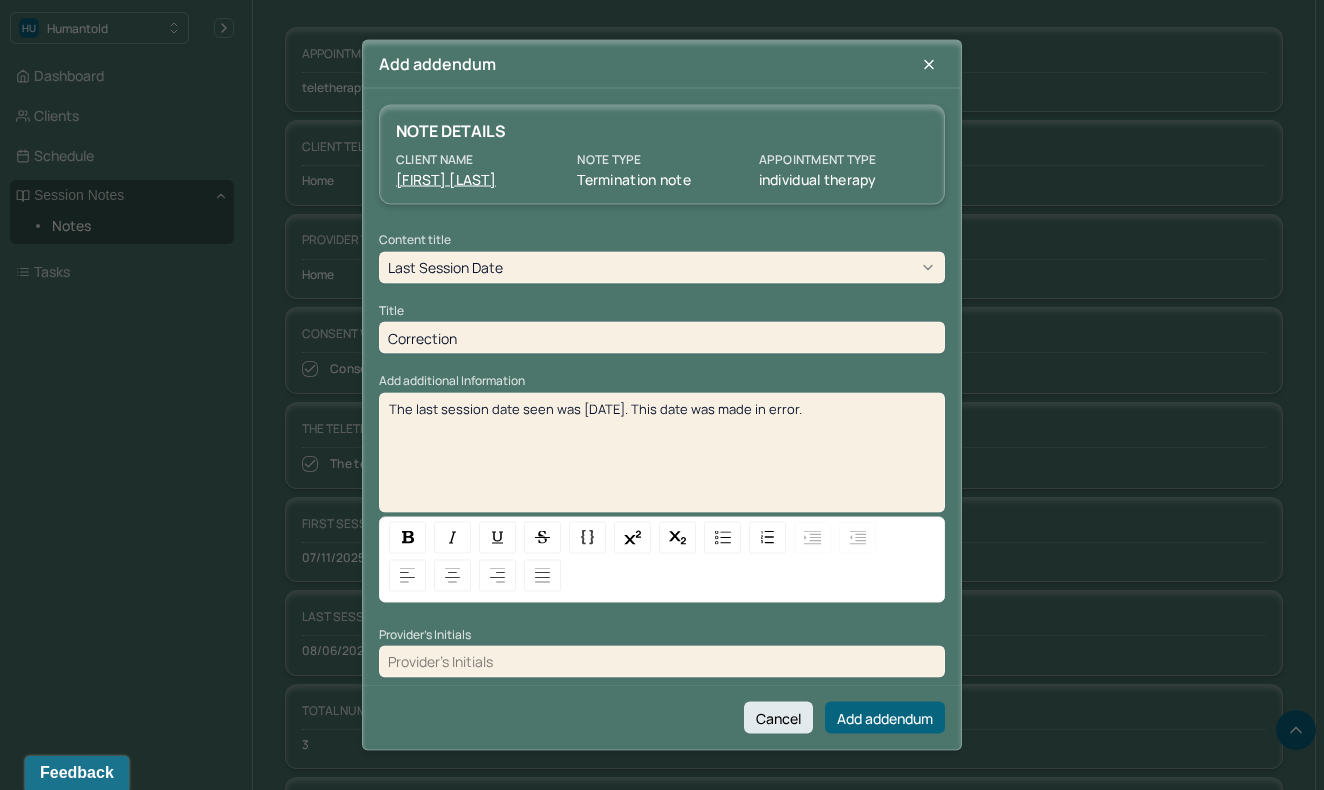 click at bounding box center [662, 661] 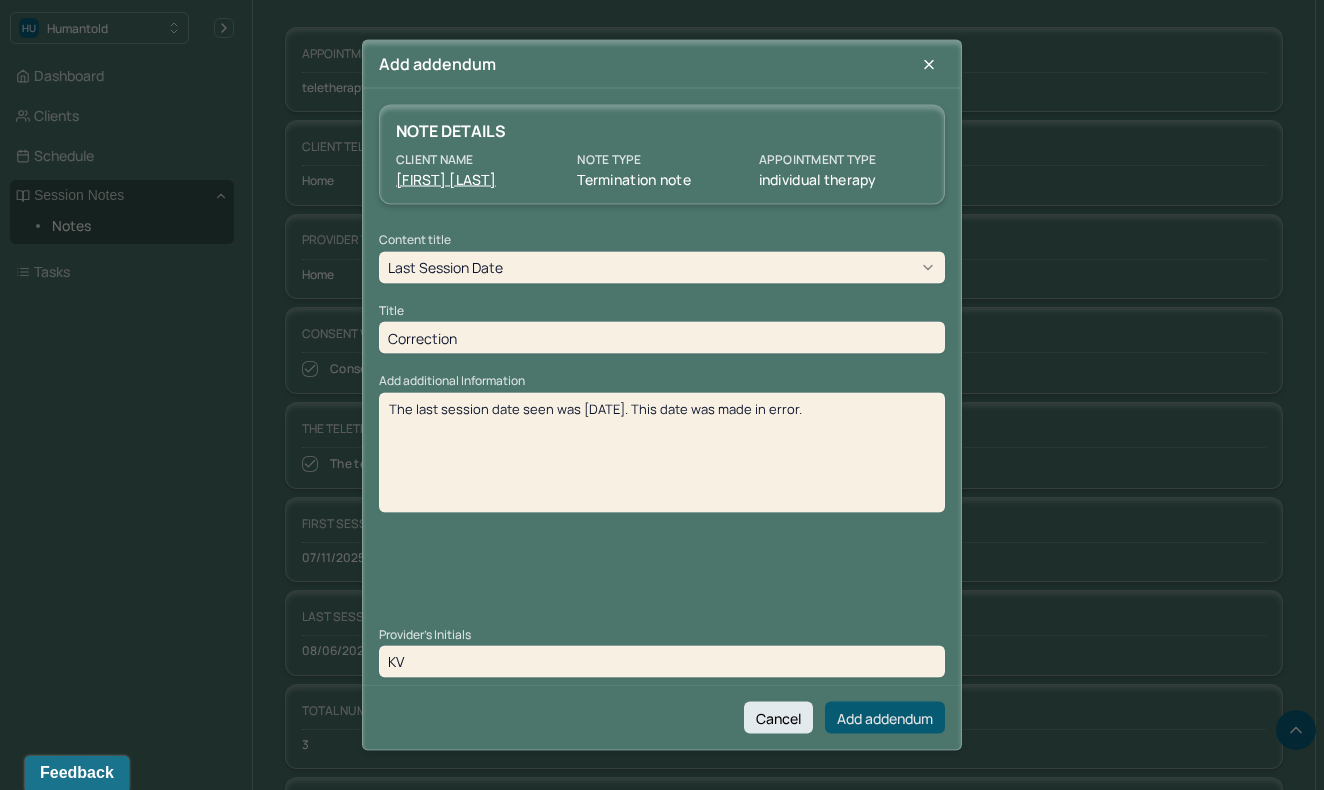 type on "KV" 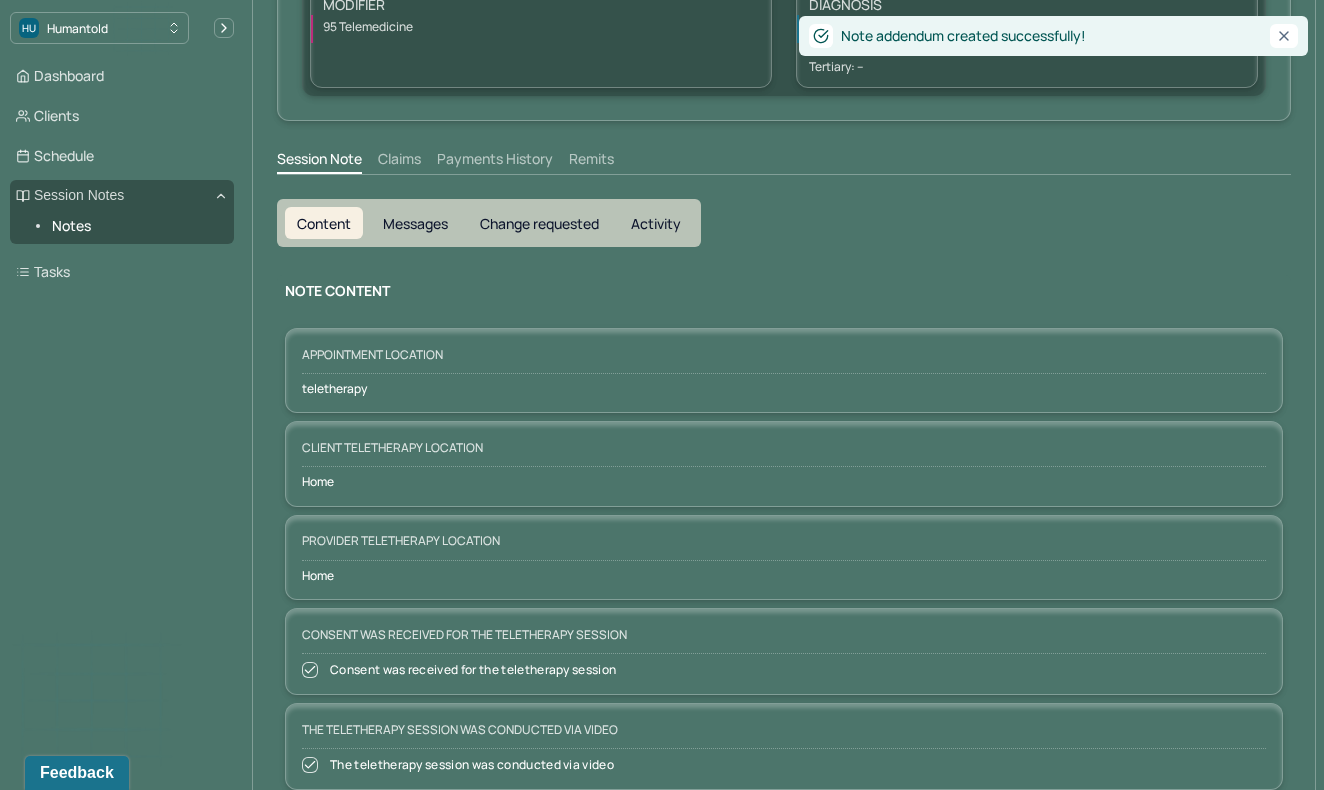 scroll, scrollTop: 0, scrollLeft: 0, axis: both 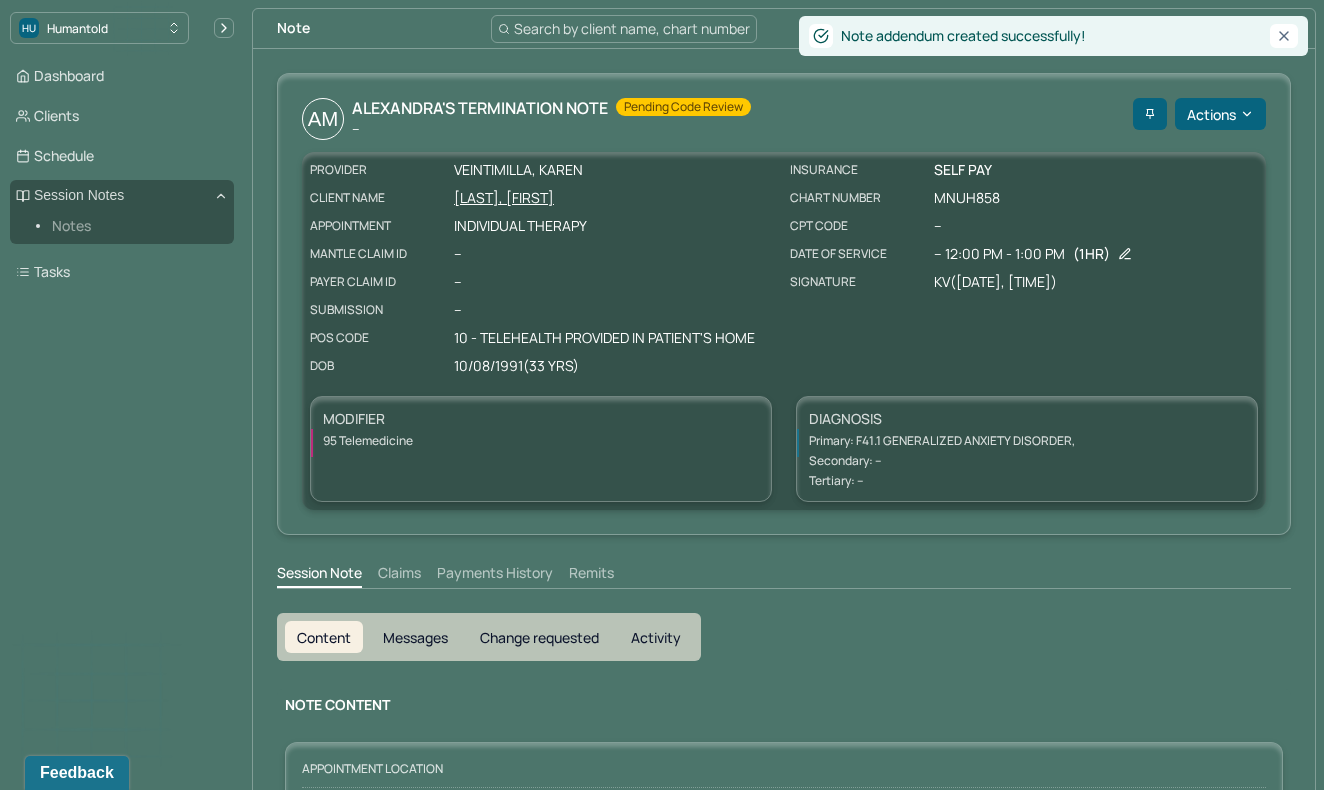 click on "Notes" at bounding box center [135, 226] 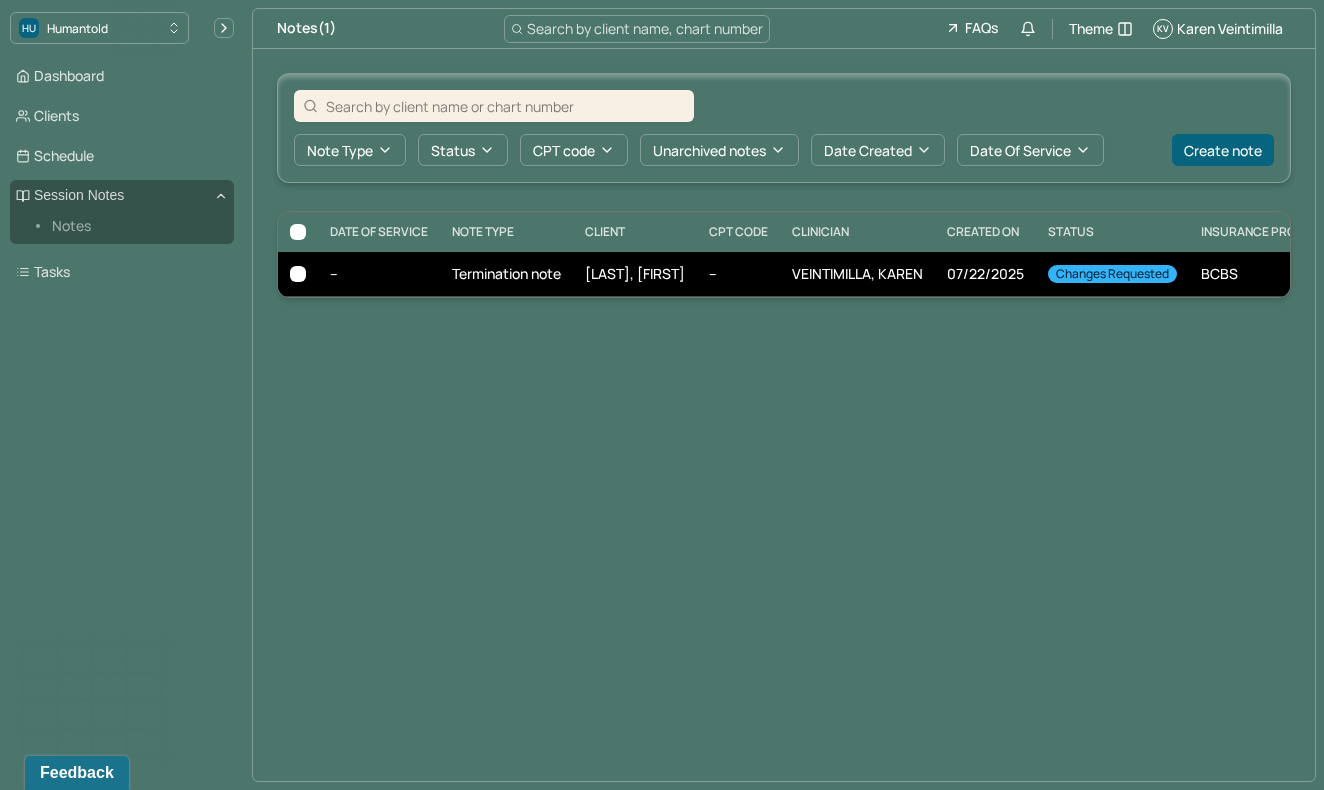 click on "Changes requested" at bounding box center (1112, 274) 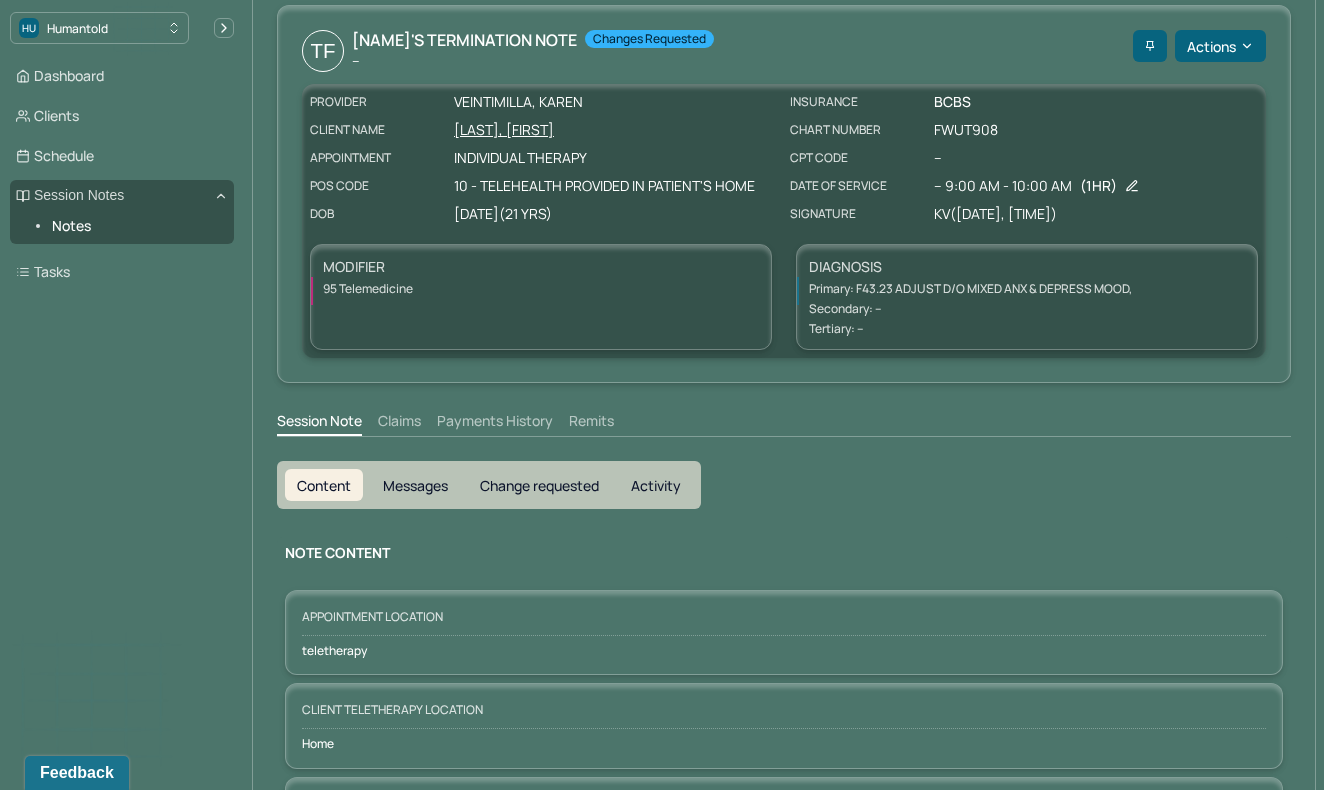 click on "Change requested" at bounding box center [539, 485] 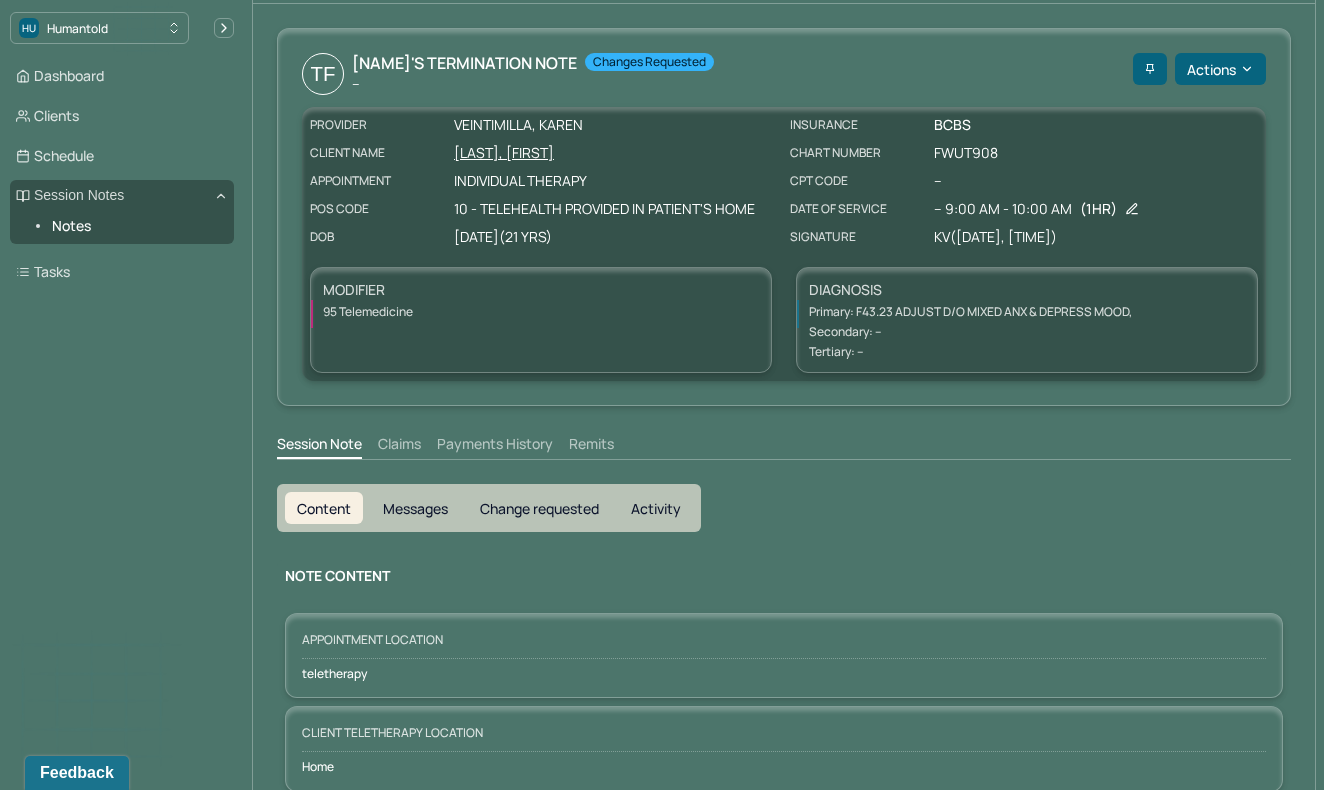 scroll, scrollTop: 0, scrollLeft: 0, axis: both 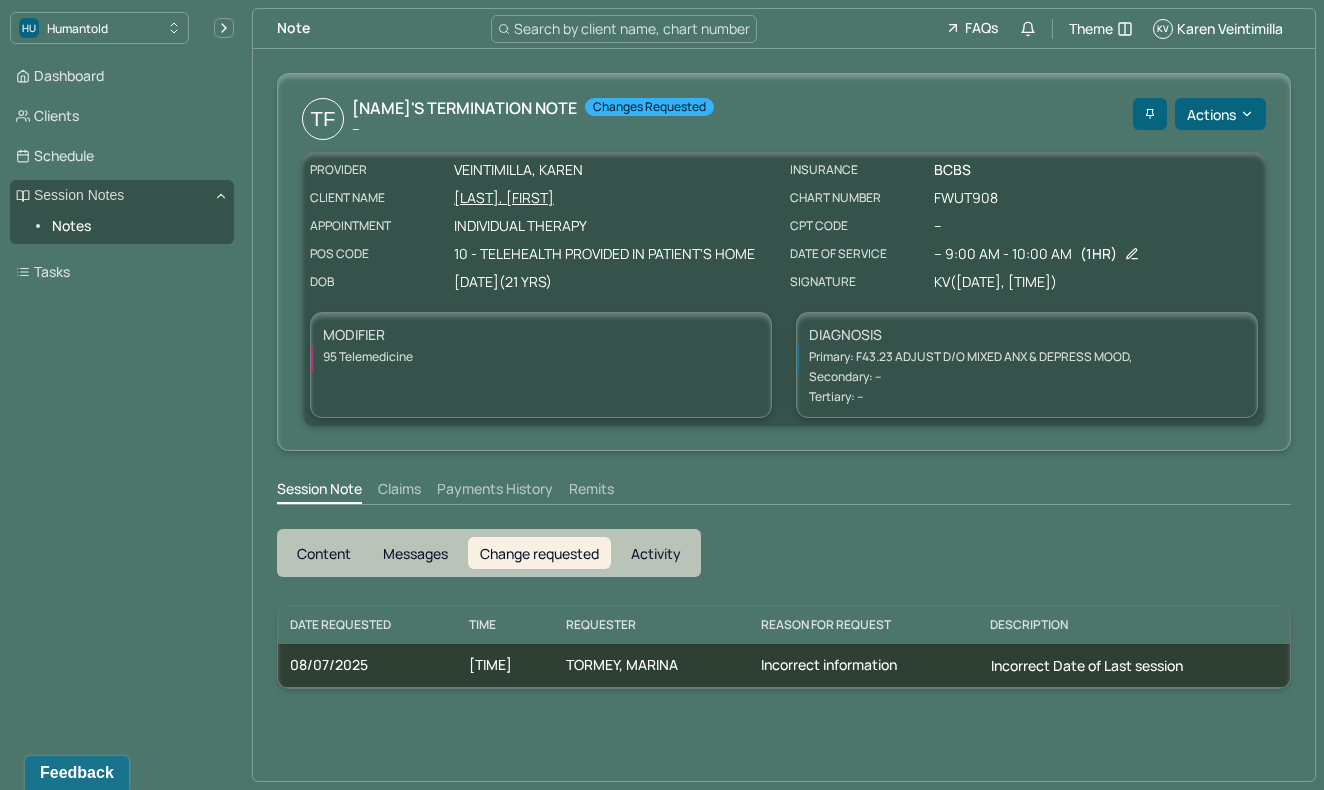 click on "Content" at bounding box center [324, 553] 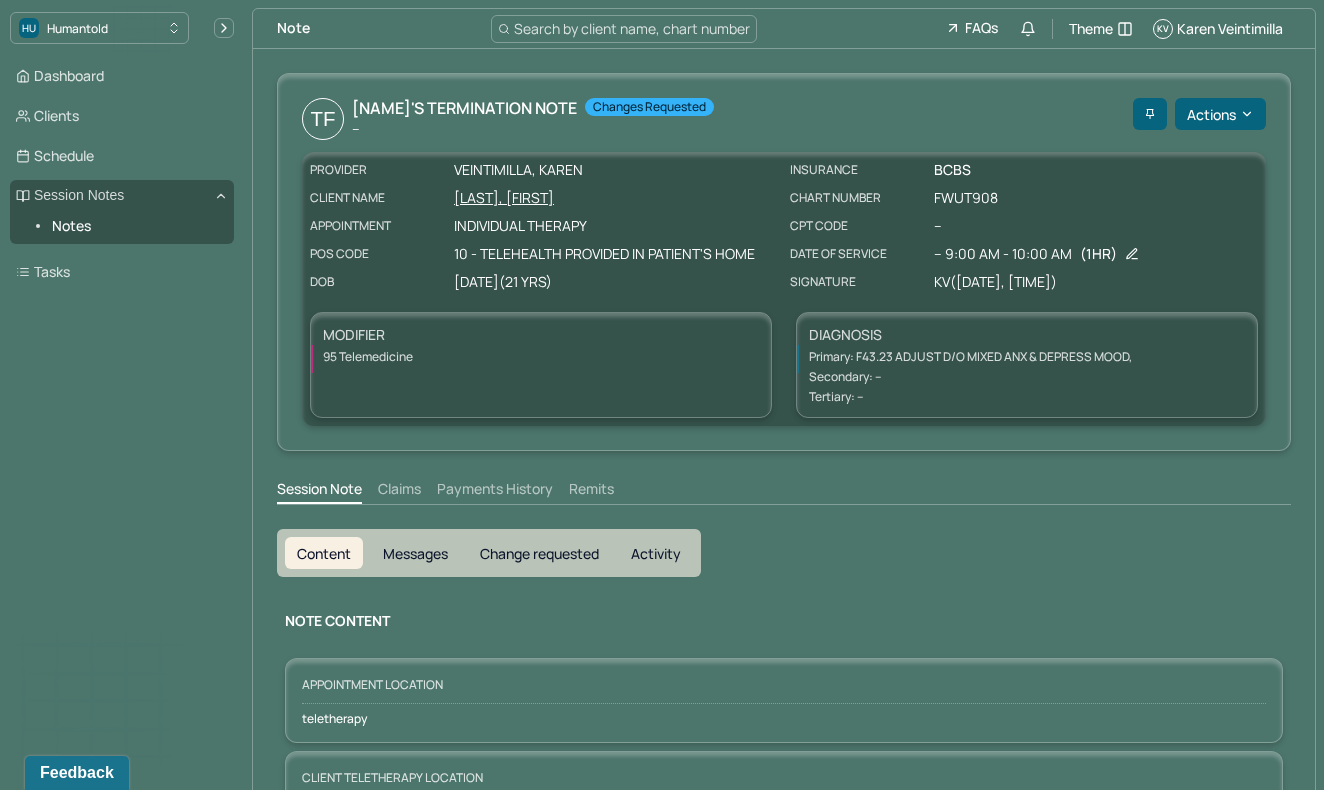 scroll, scrollTop: 5, scrollLeft: 0, axis: vertical 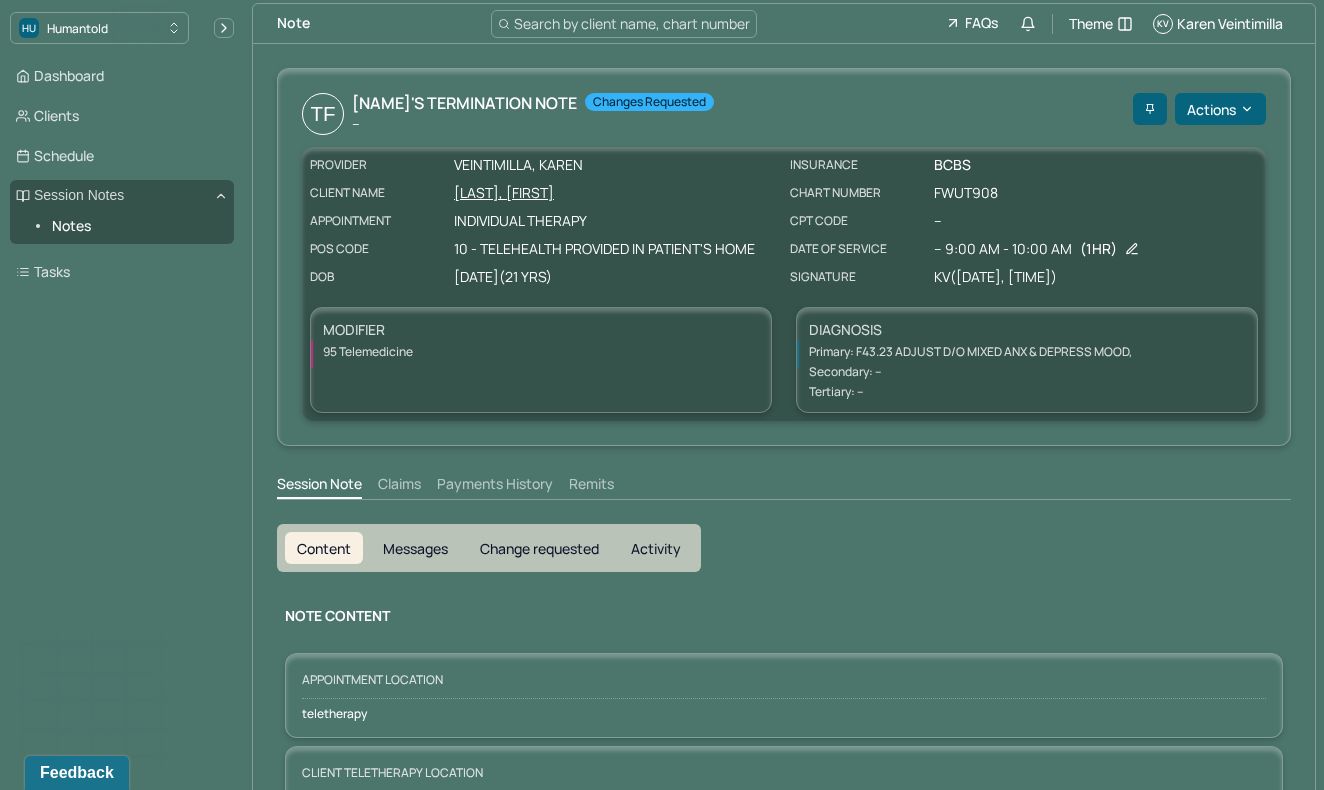 click on "Content Messages Change requested Activity" at bounding box center (489, 548) 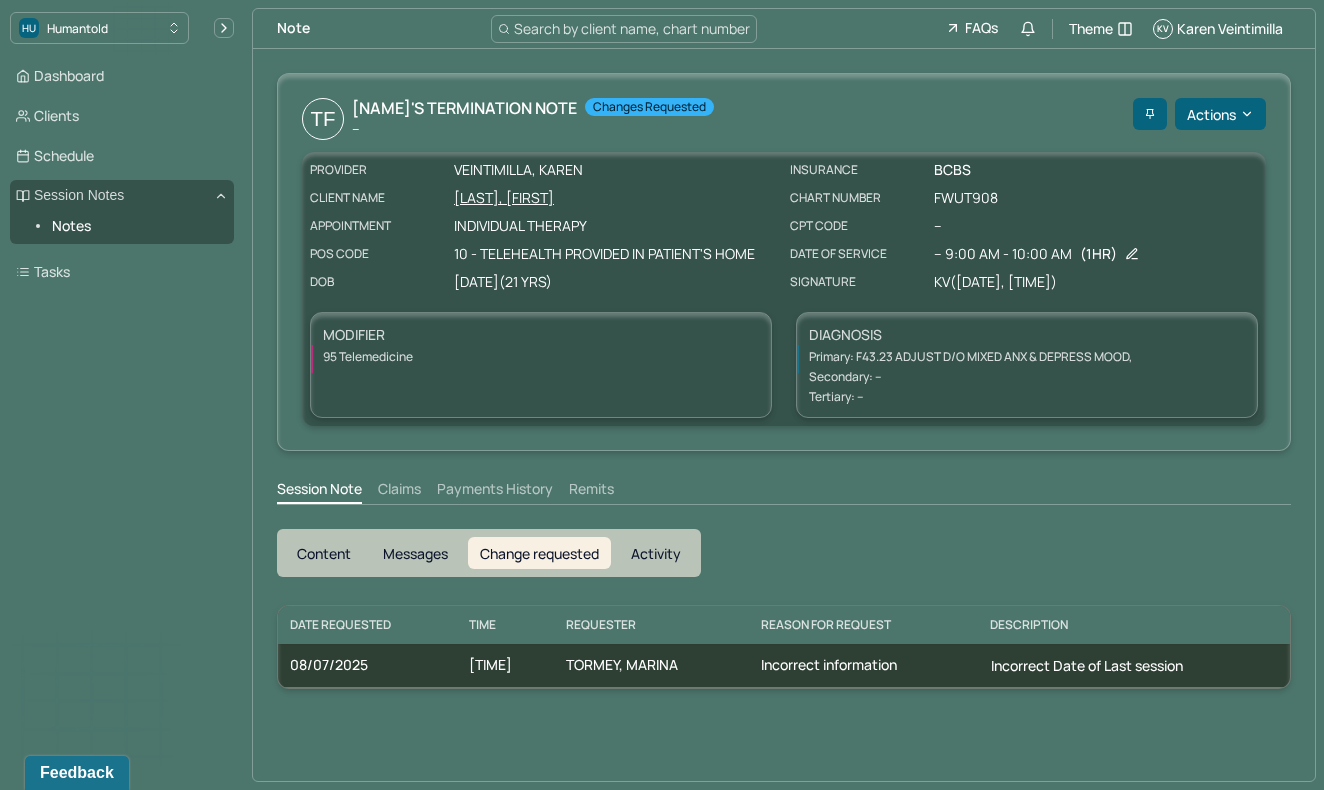 scroll, scrollTop: 0, scrollLeft: 0, axis: both 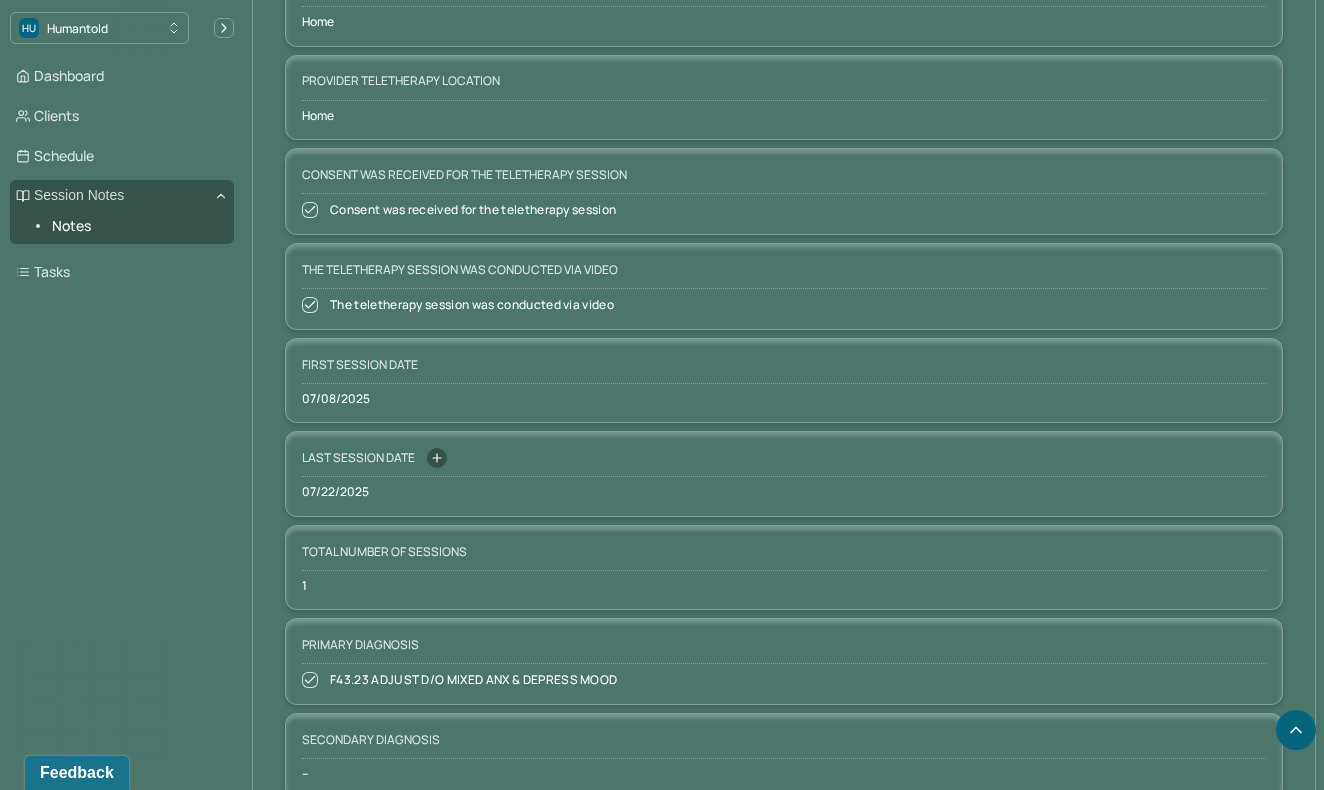 click 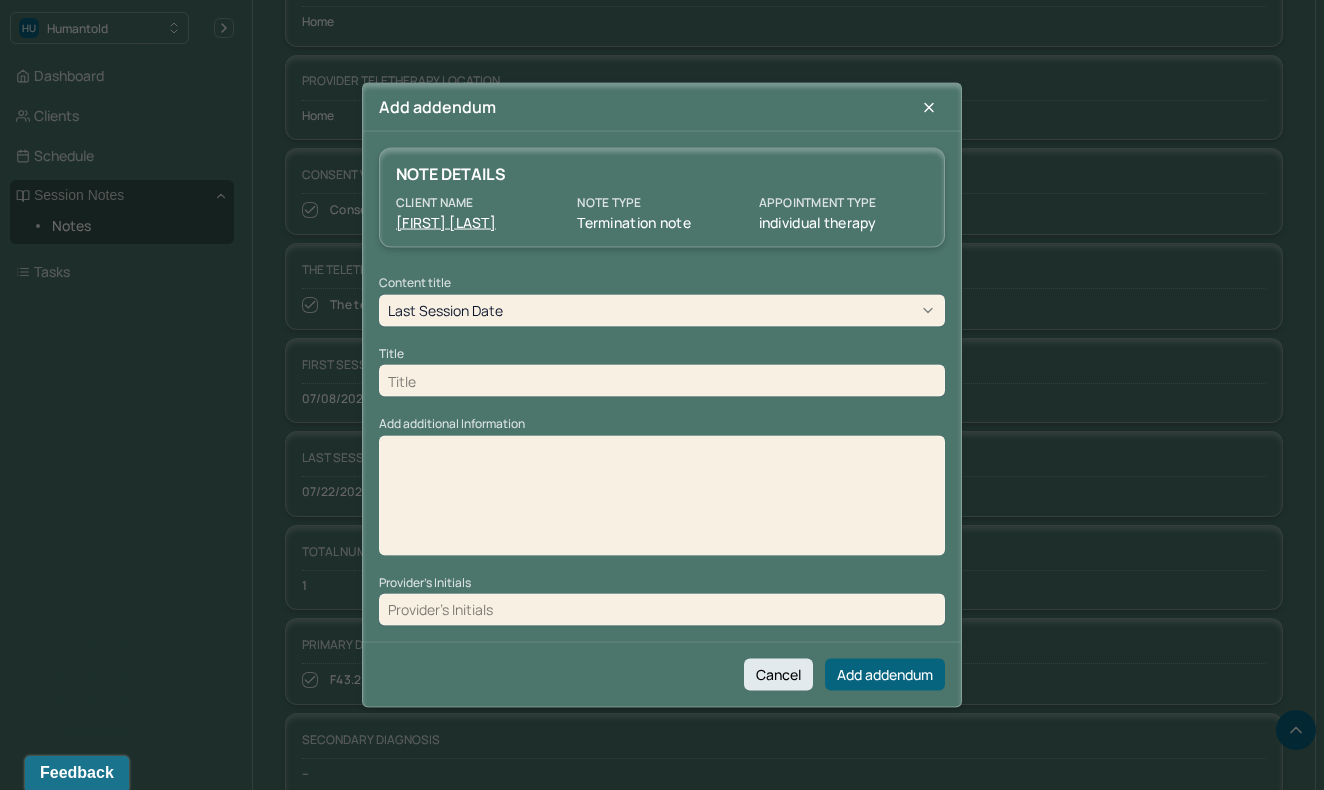 click at bounding box center (662, 381) 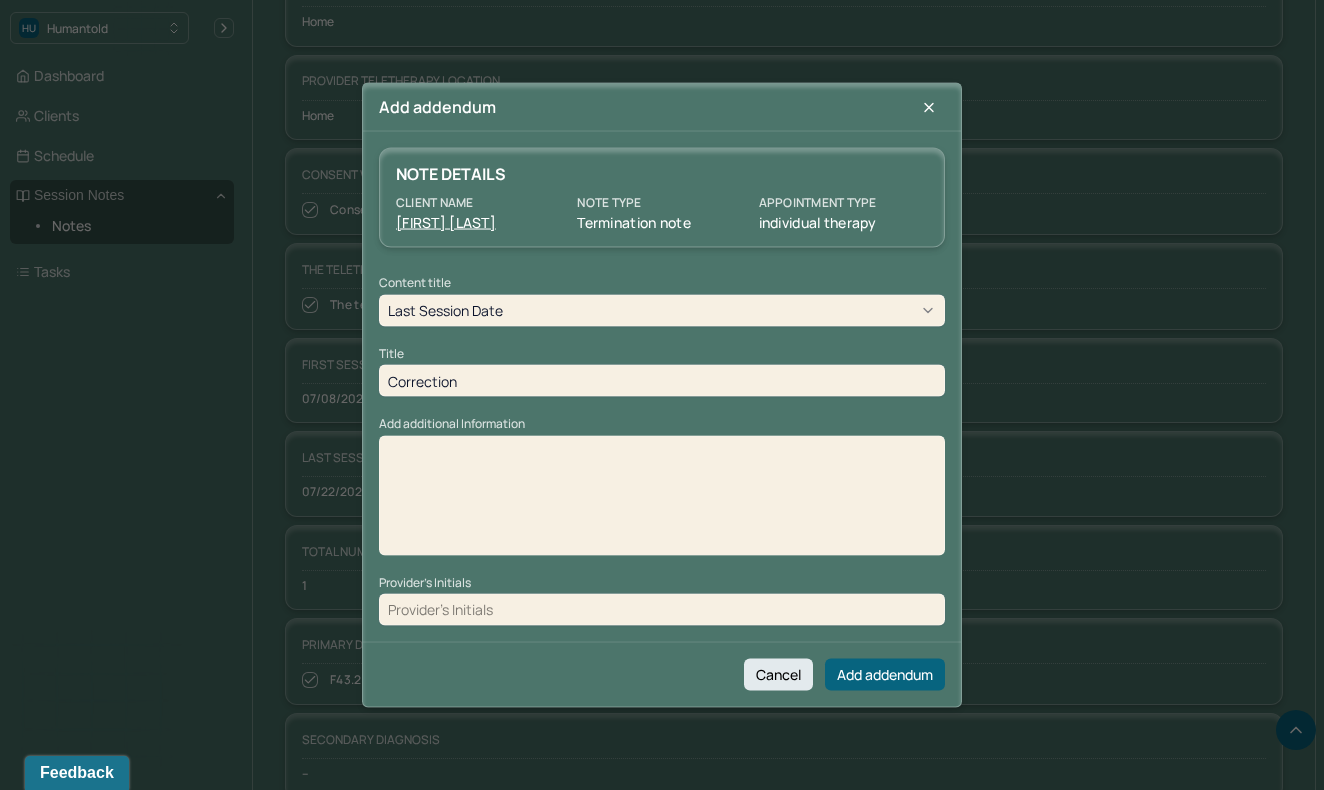 type on "Correction" 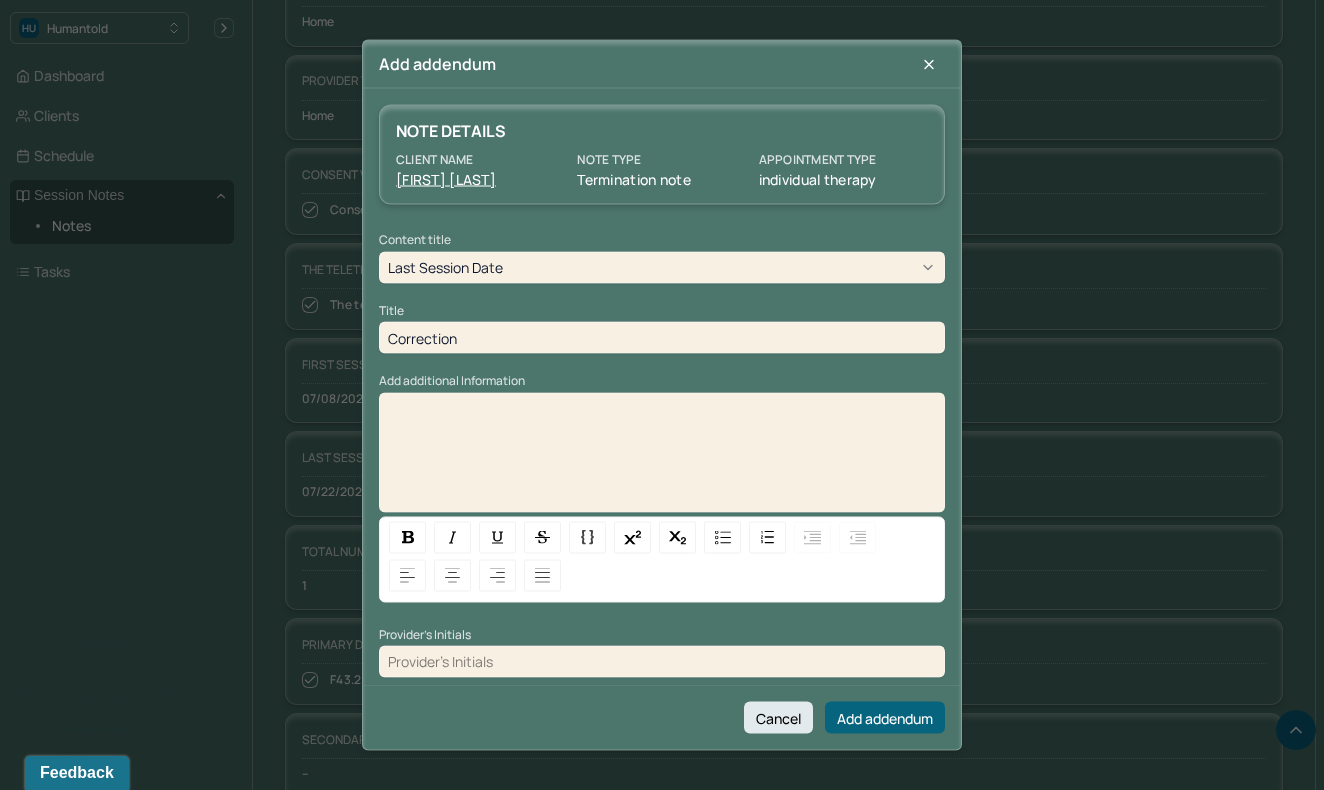 type 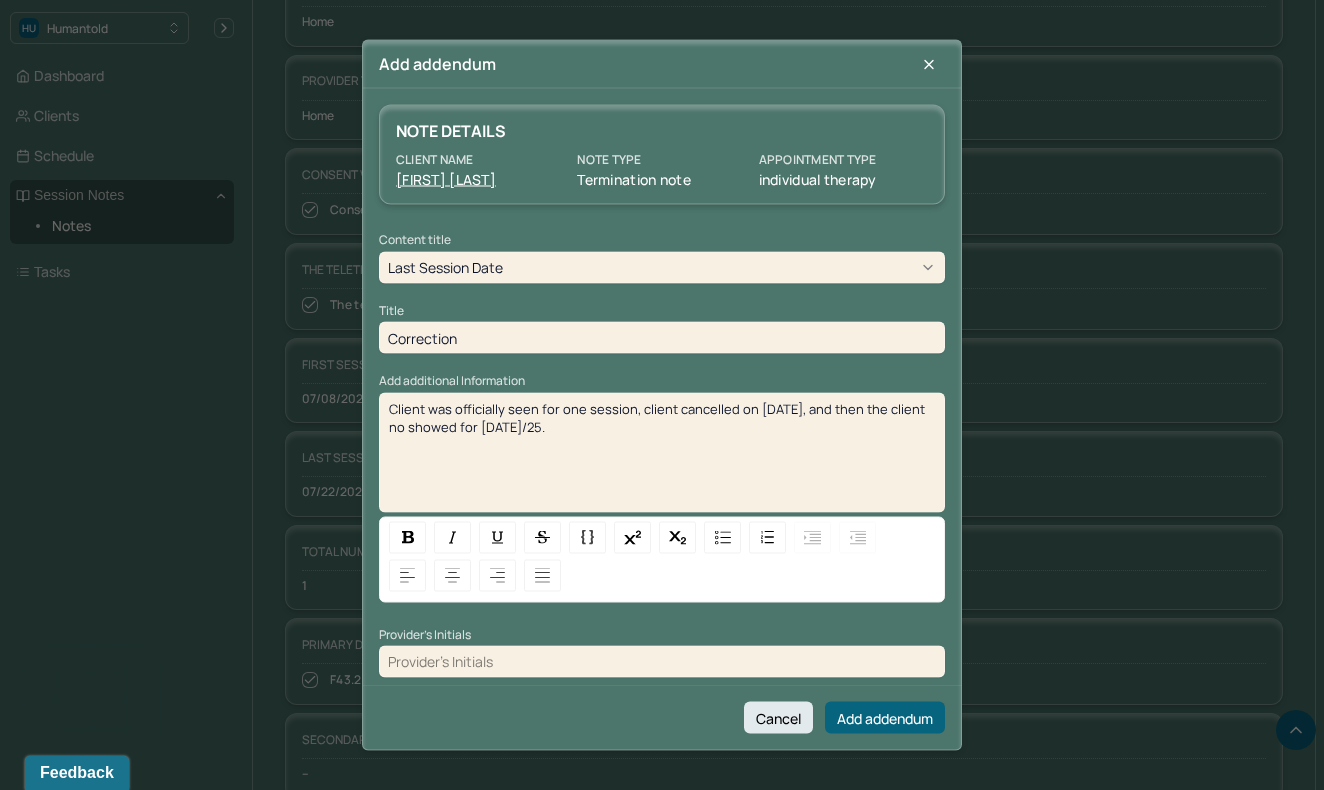 click at bounding box center [662, 661] 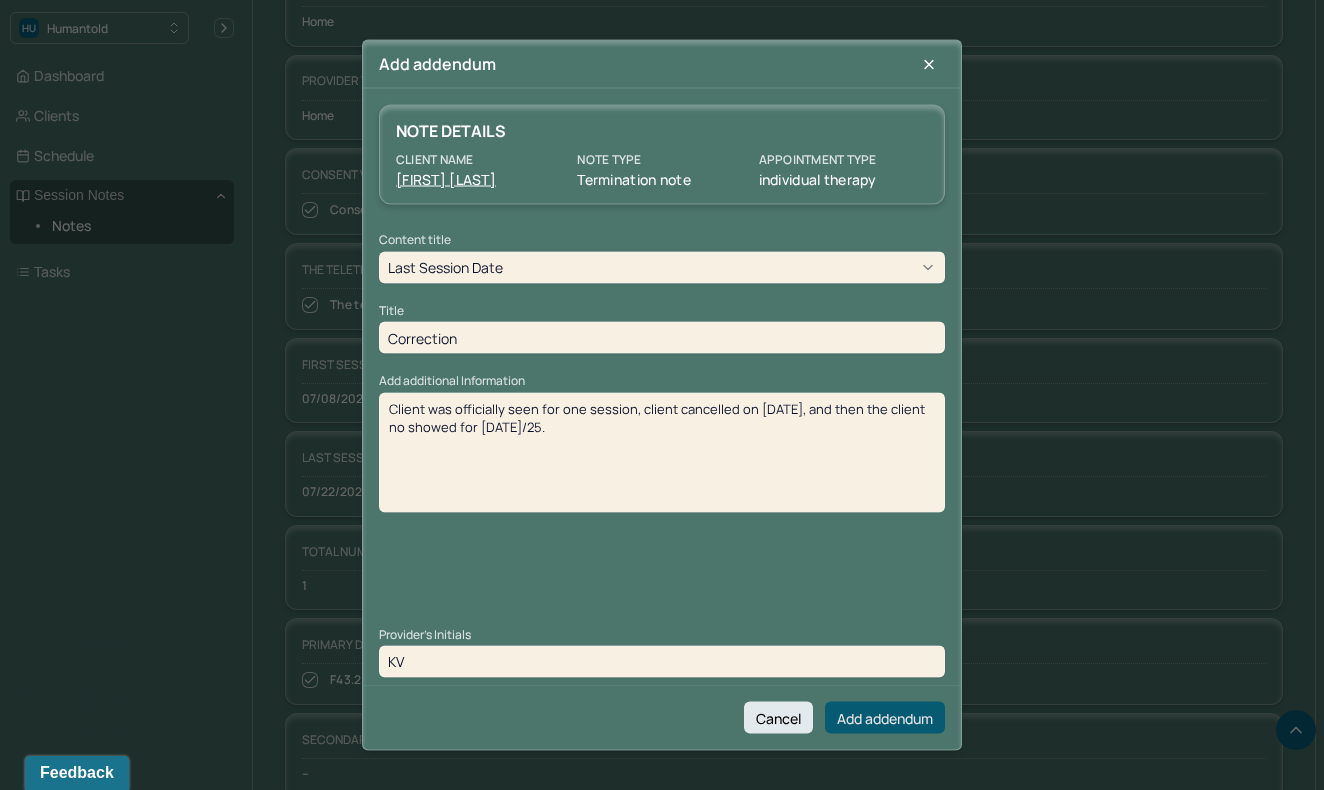 type on "KV" 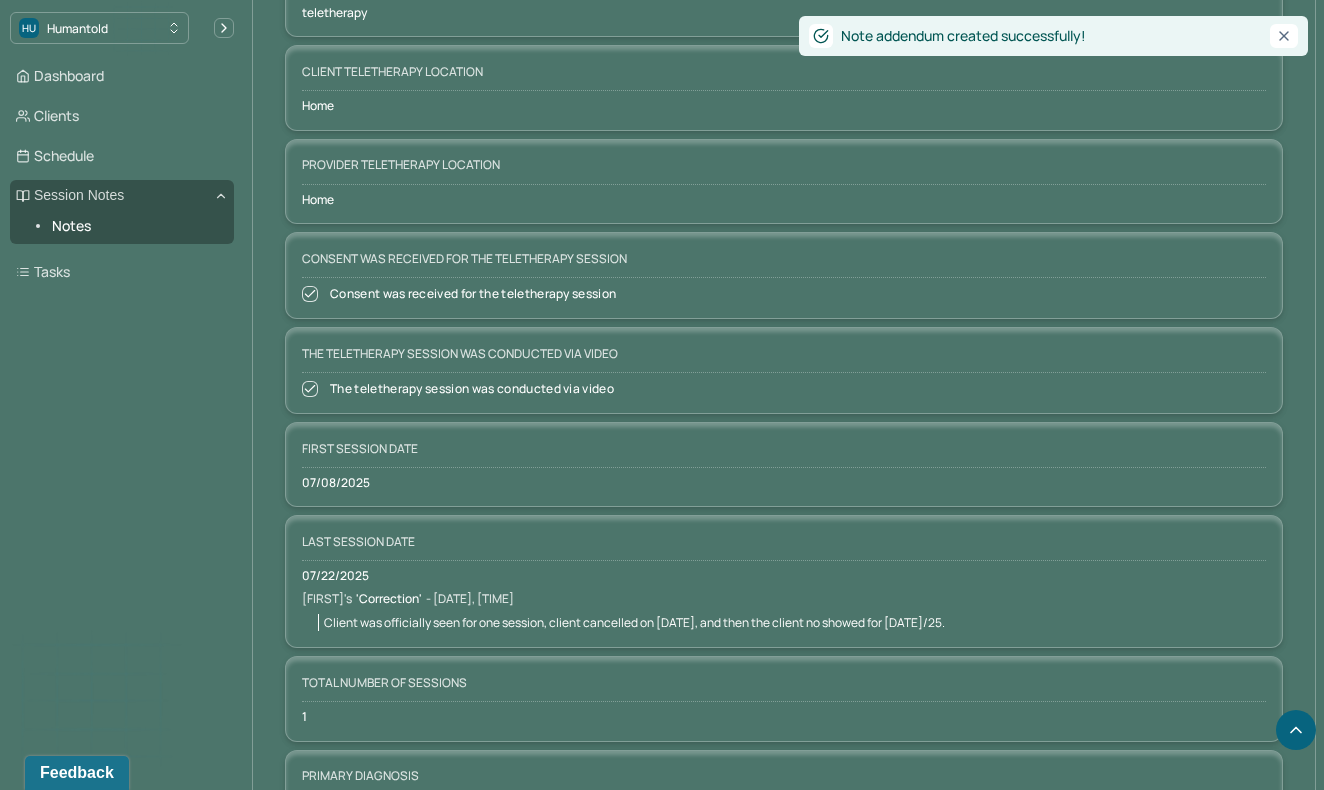 scroll, scrollTop: 0, scrollLeft: 0, axis: both 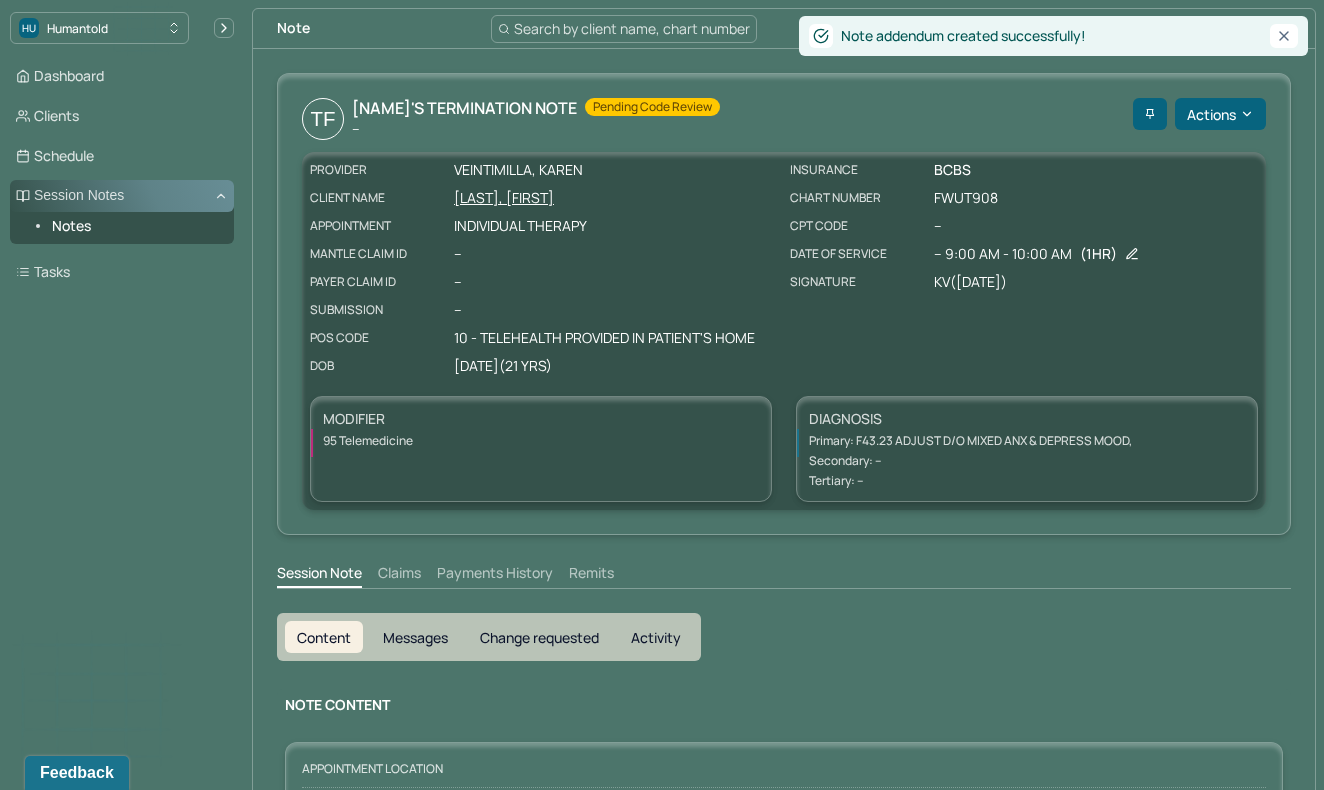 click on "Session Notes" at bounding box center [122, 196] 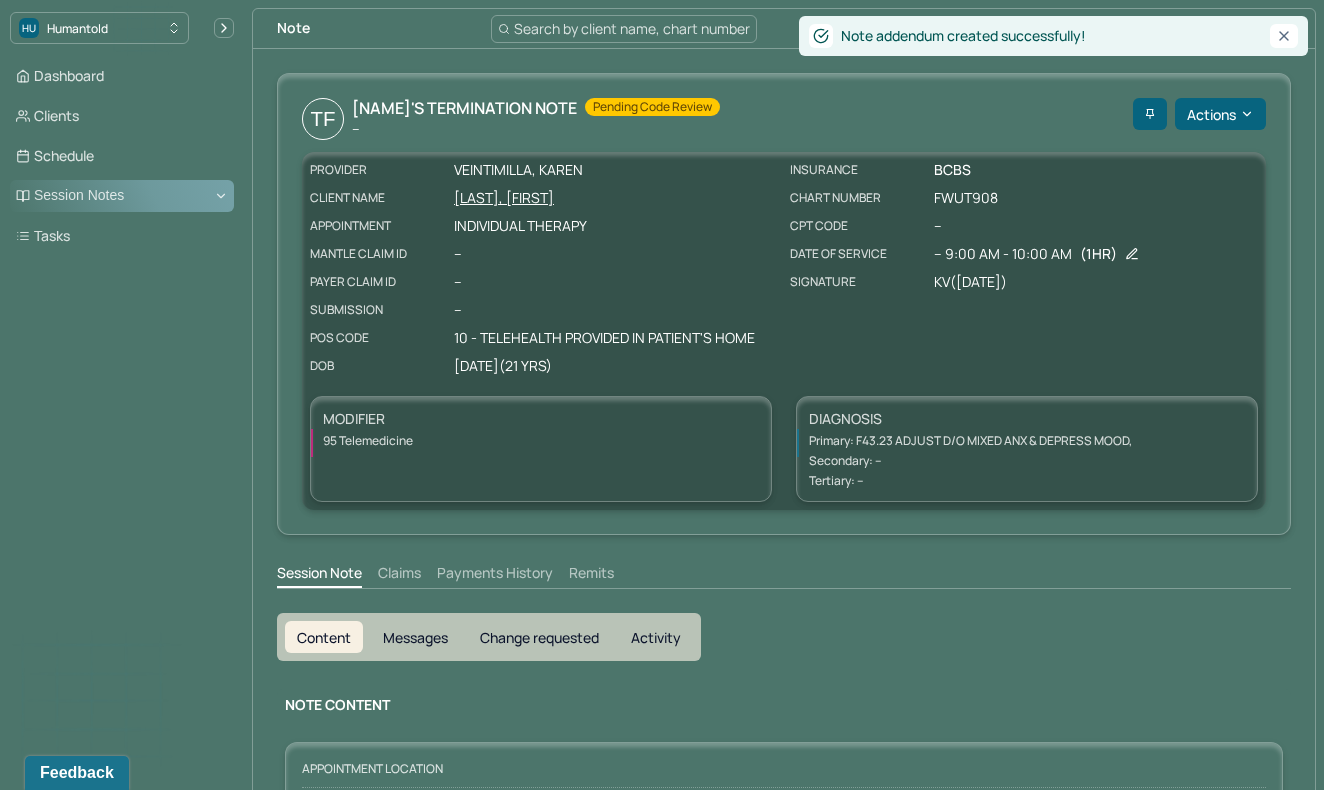 click on "Session Notes" at bounding box center [122, 196] 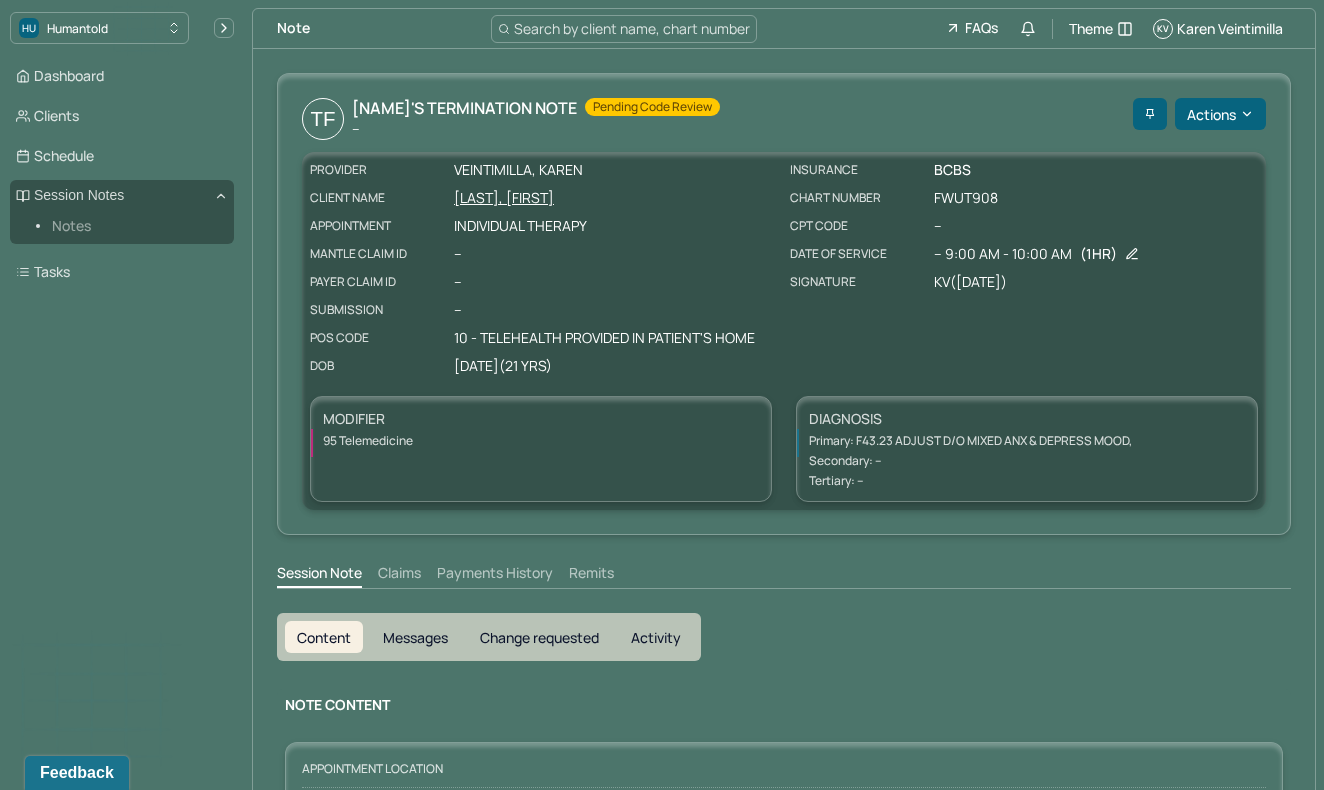 click on "Notes" at bounding box center [135, 226] 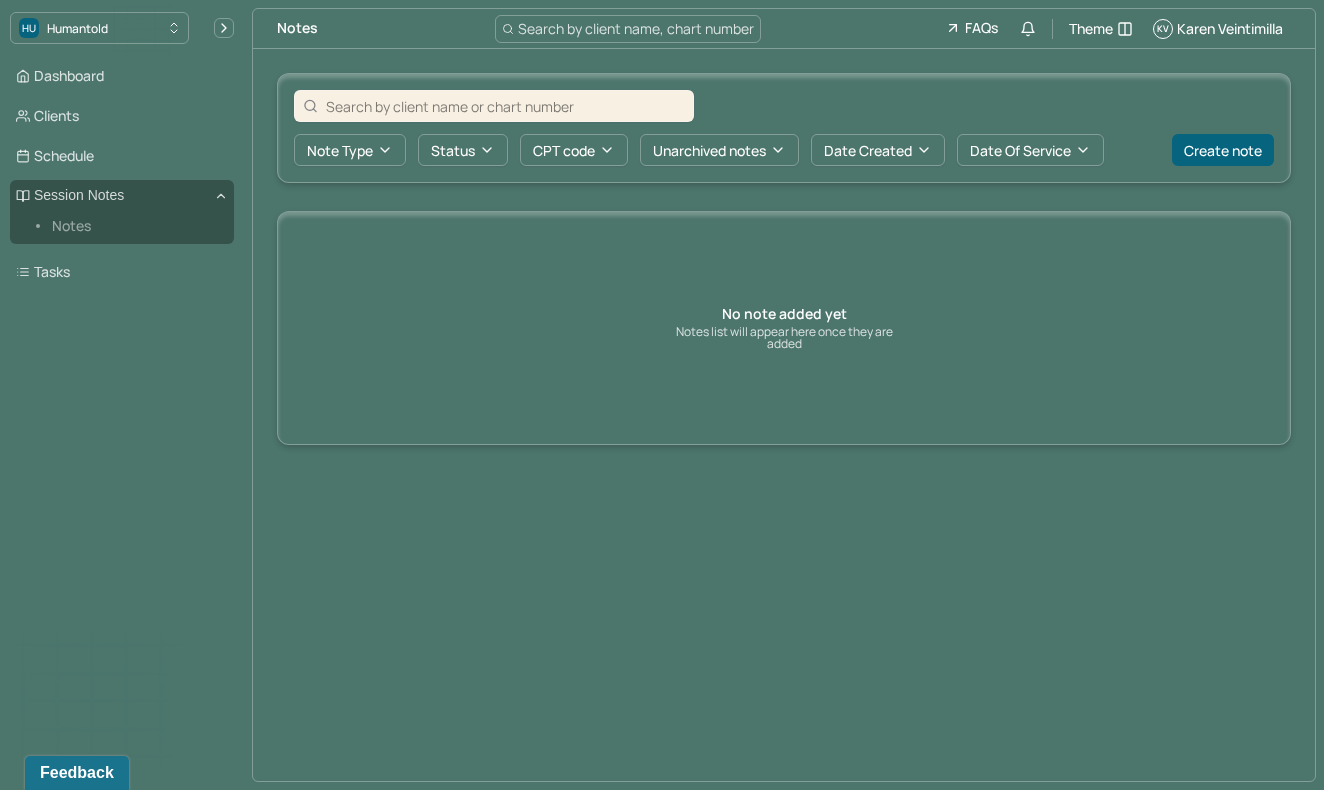 click at bounding box center (505, 106) 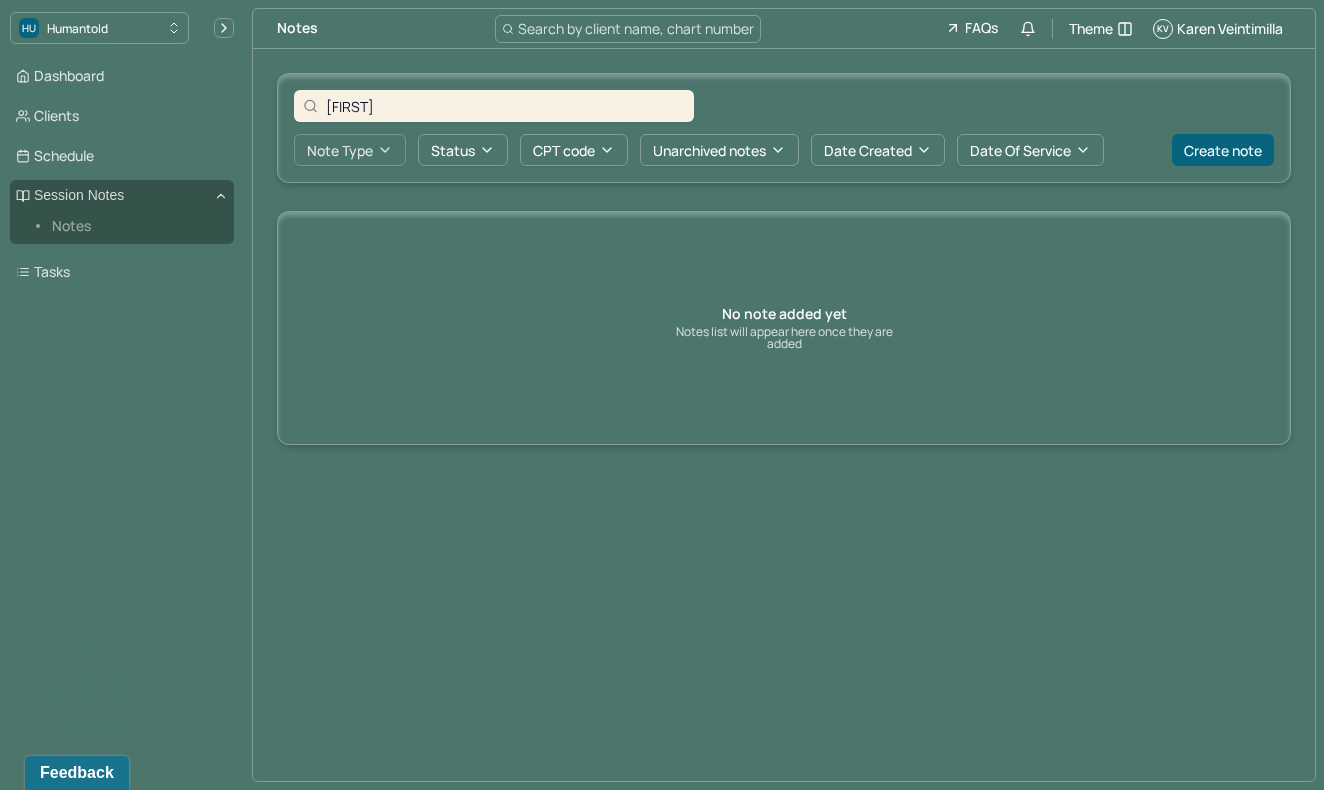 type on "[FIRST]" 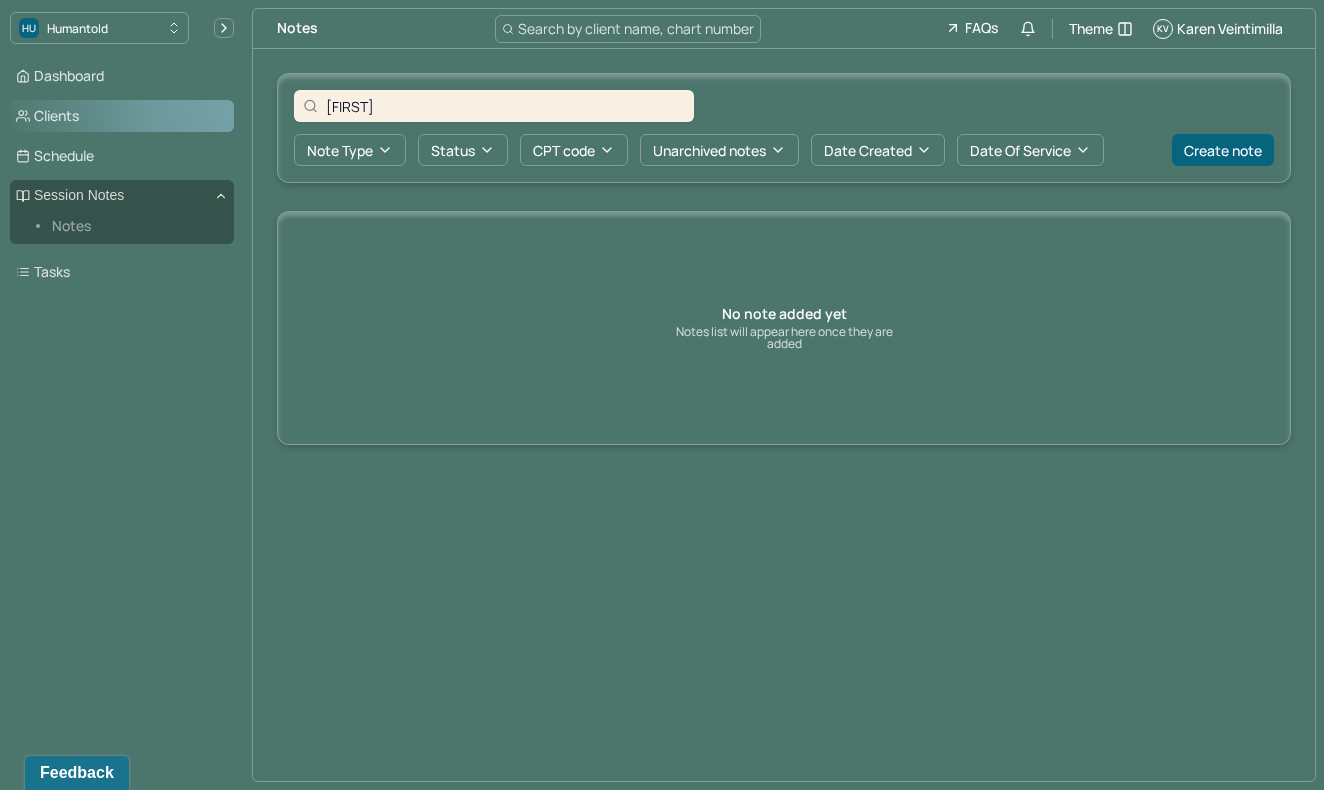 drag, startPoint x: 349, startPoint y: 141, endPoint x: 78, endPoint y: 112, distance: 272.54724 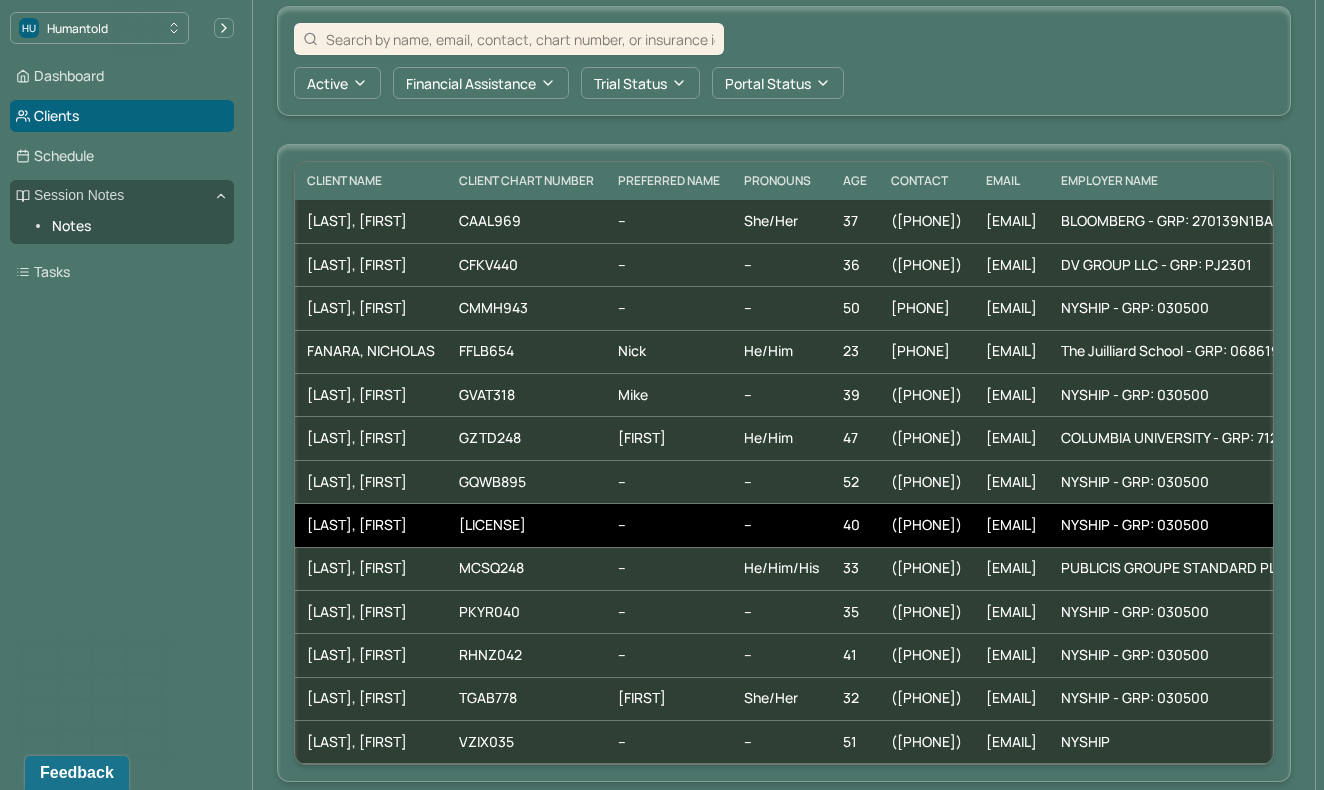 scroll, scrollTop: 83, scrollLeft: 0, axis: vertical 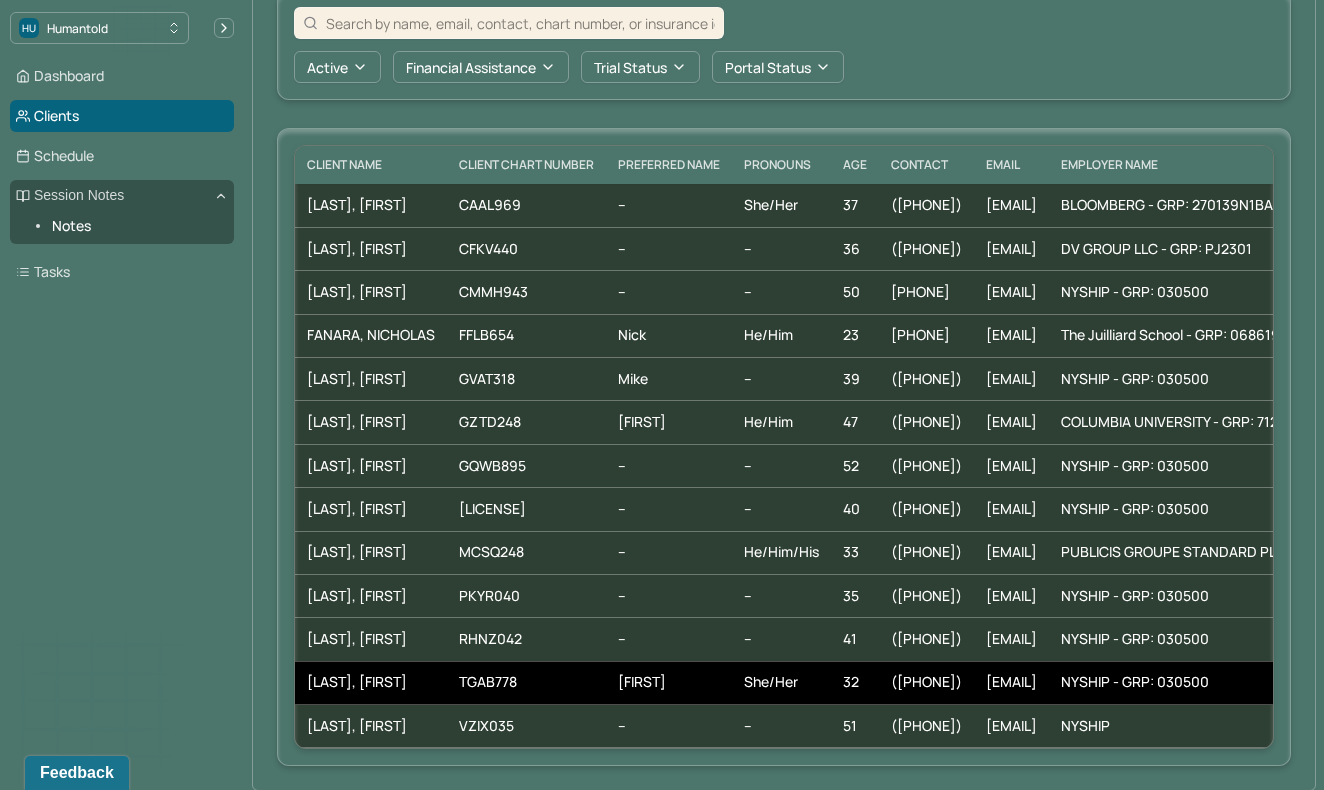 click on "[LAST], [FIRST]" at bounding box center (371, 682) 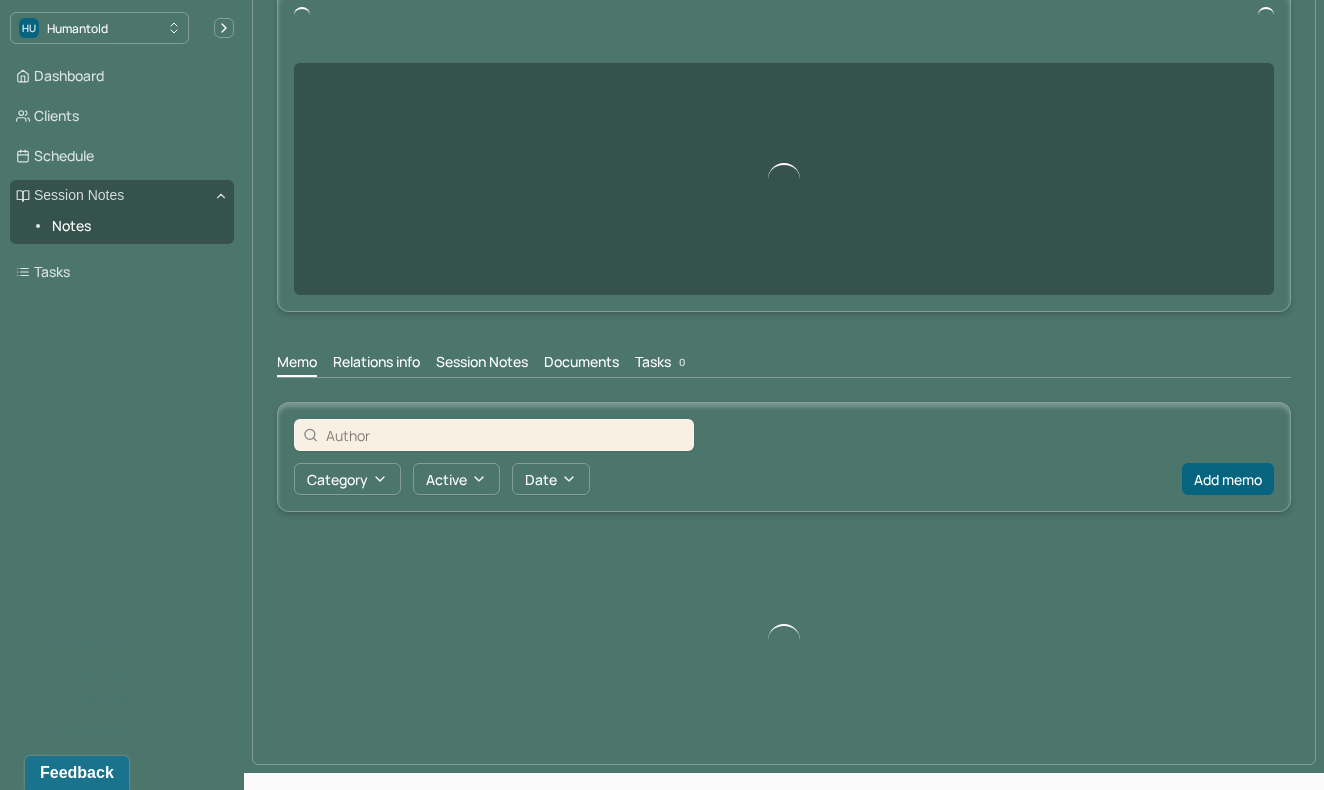 scroll, scrollTop: 63, scrollLeft: 0, axis: vertical 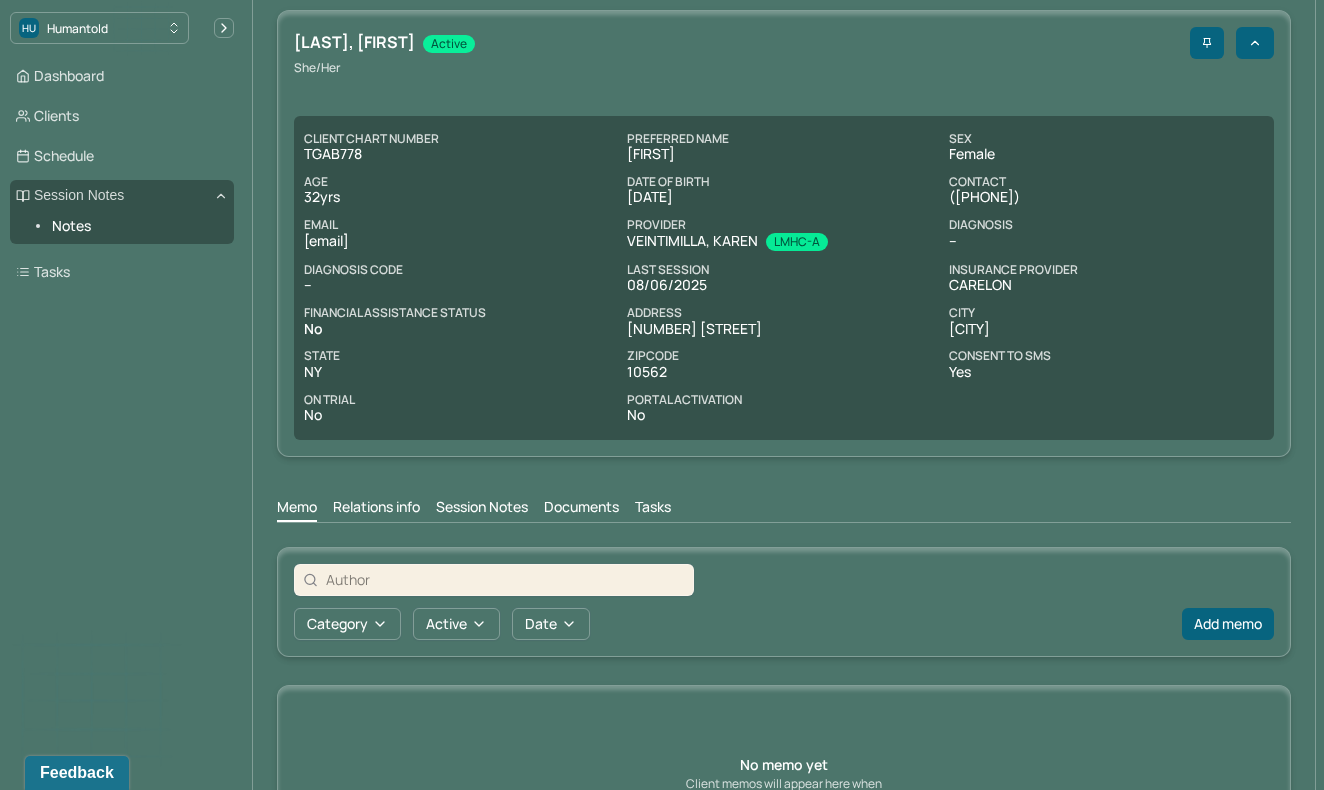 click on "Memo Relations info Session Notes Documents Tasks" at bounding box center [784, 510] 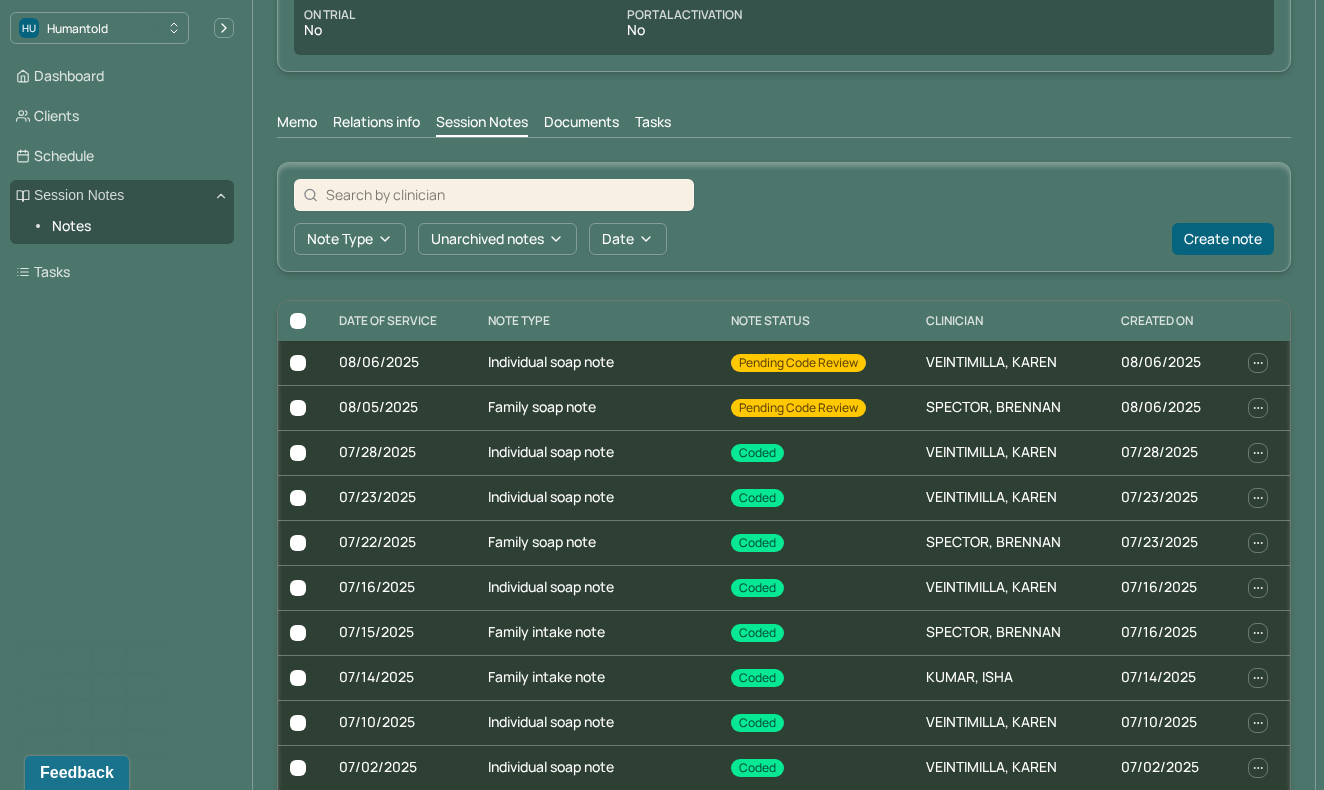 scroll, scrollTop: 510, scrollLeft: 0, axis: vertical 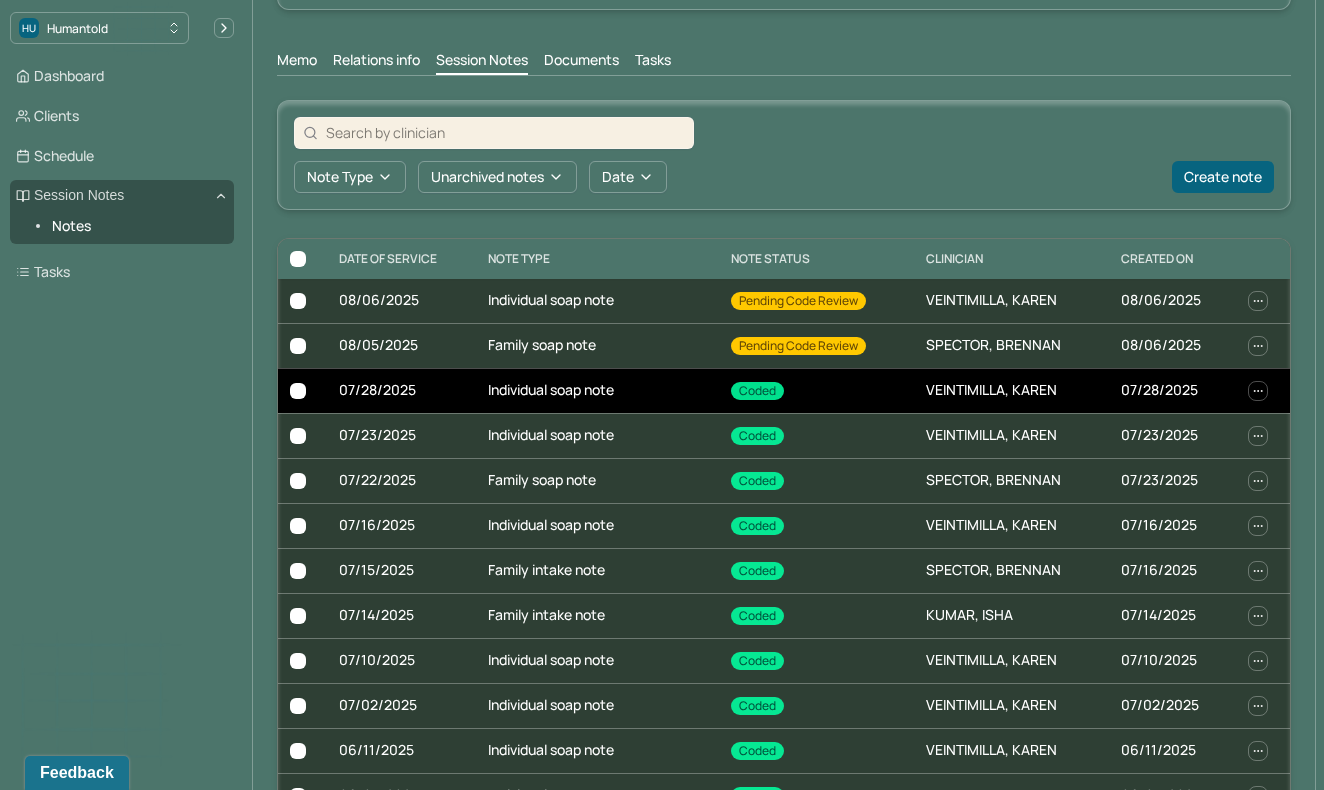 click on "Individual soap note" at bounding box center [597, 390] 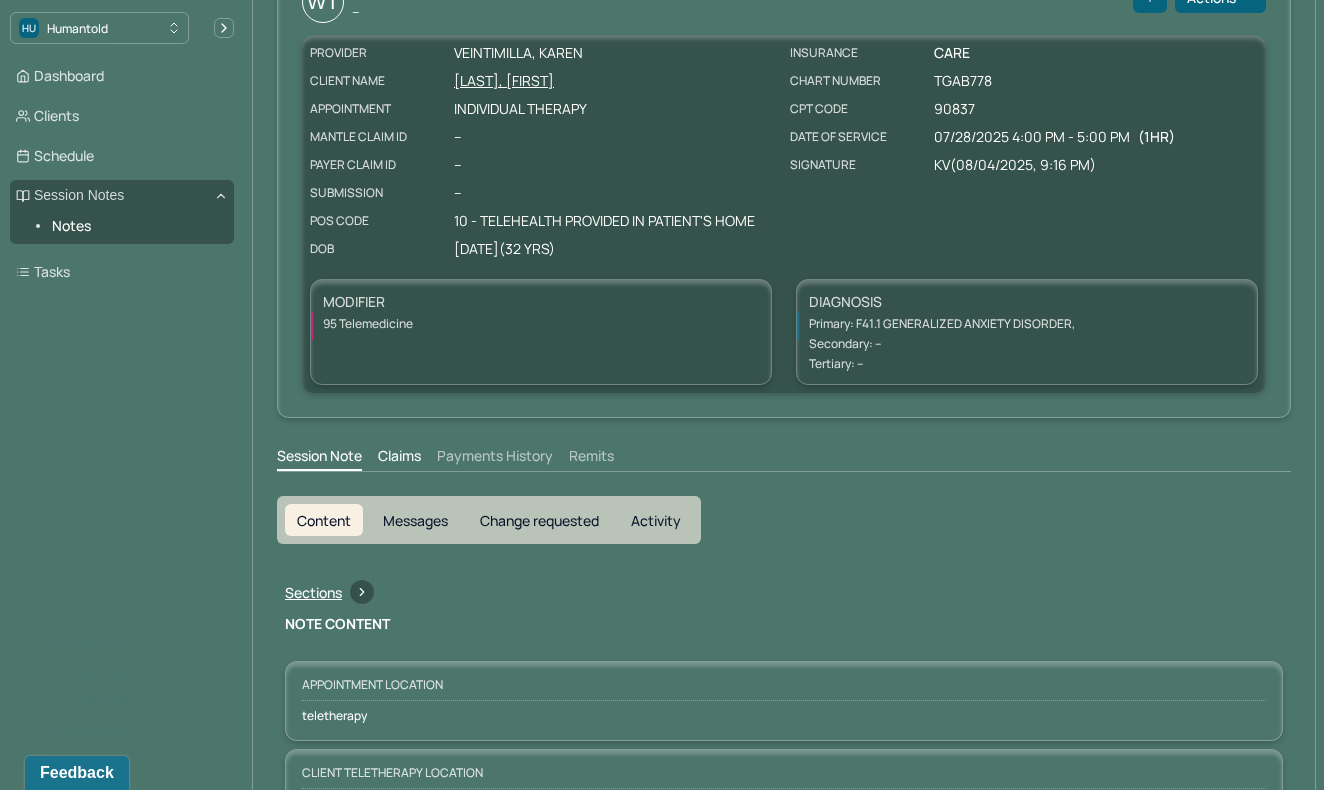 scroll, scrollTop: 0, scrollLeft: 0, axis: both 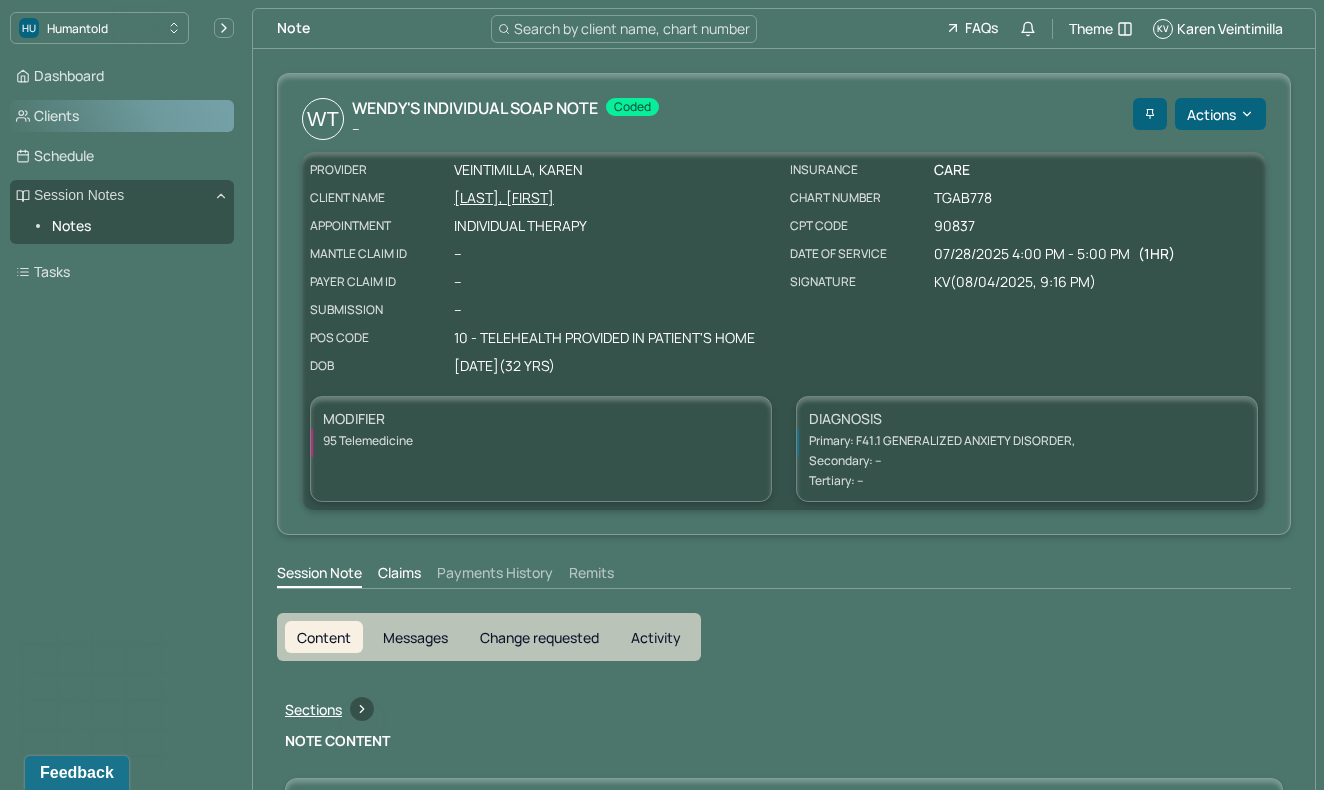 click on "Clients" at bounding box center (122, 116) 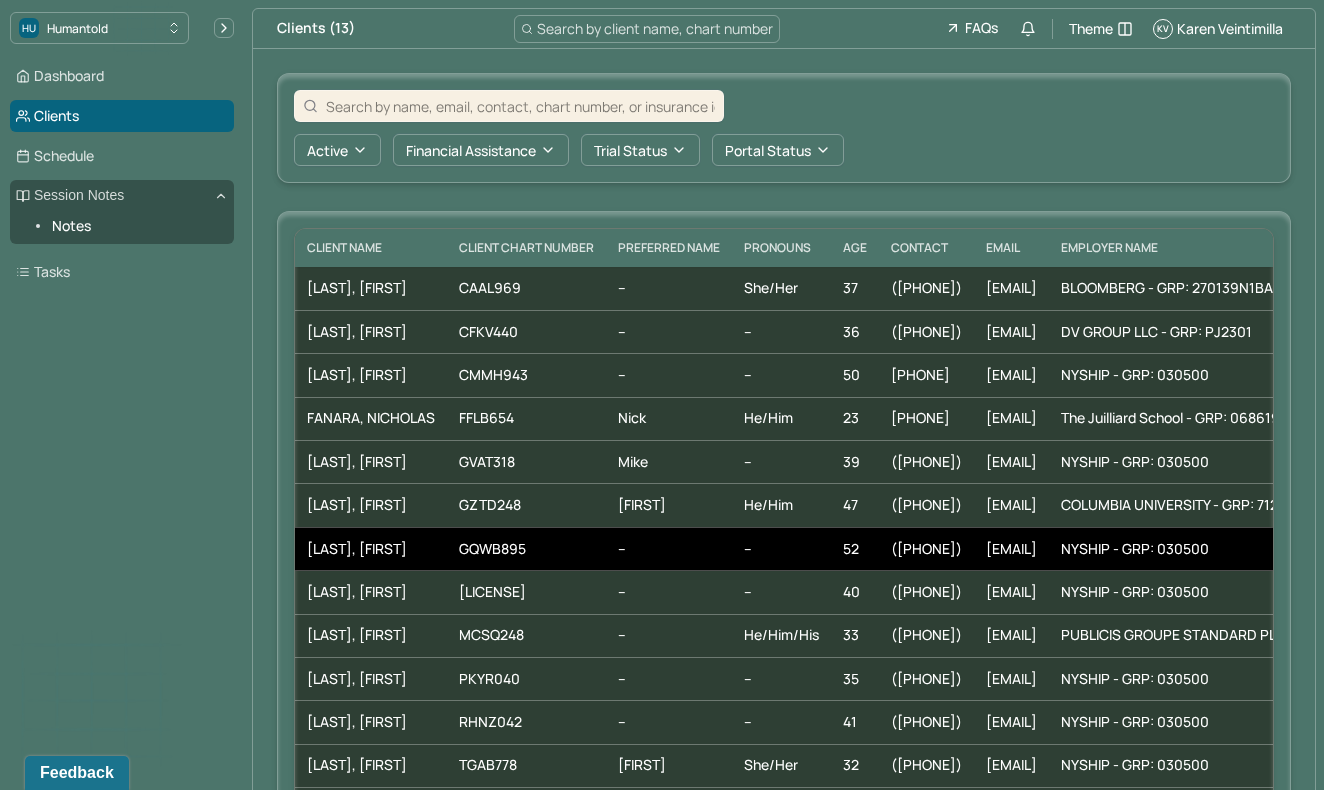 scroll, scrollTop: 83, scrollLeft: 0, axis: vertical 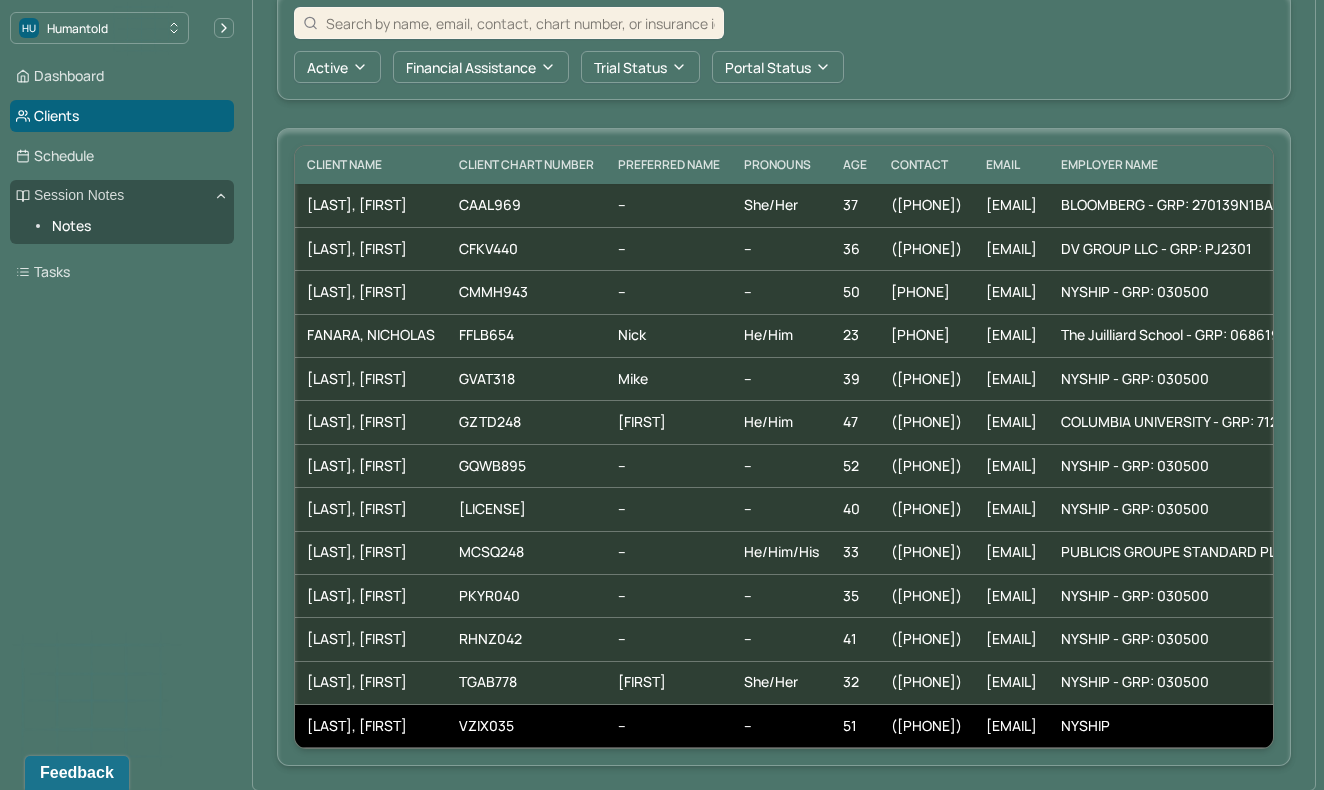 click on "[LAST], [FIRST]" at bounding box center (371, 726) 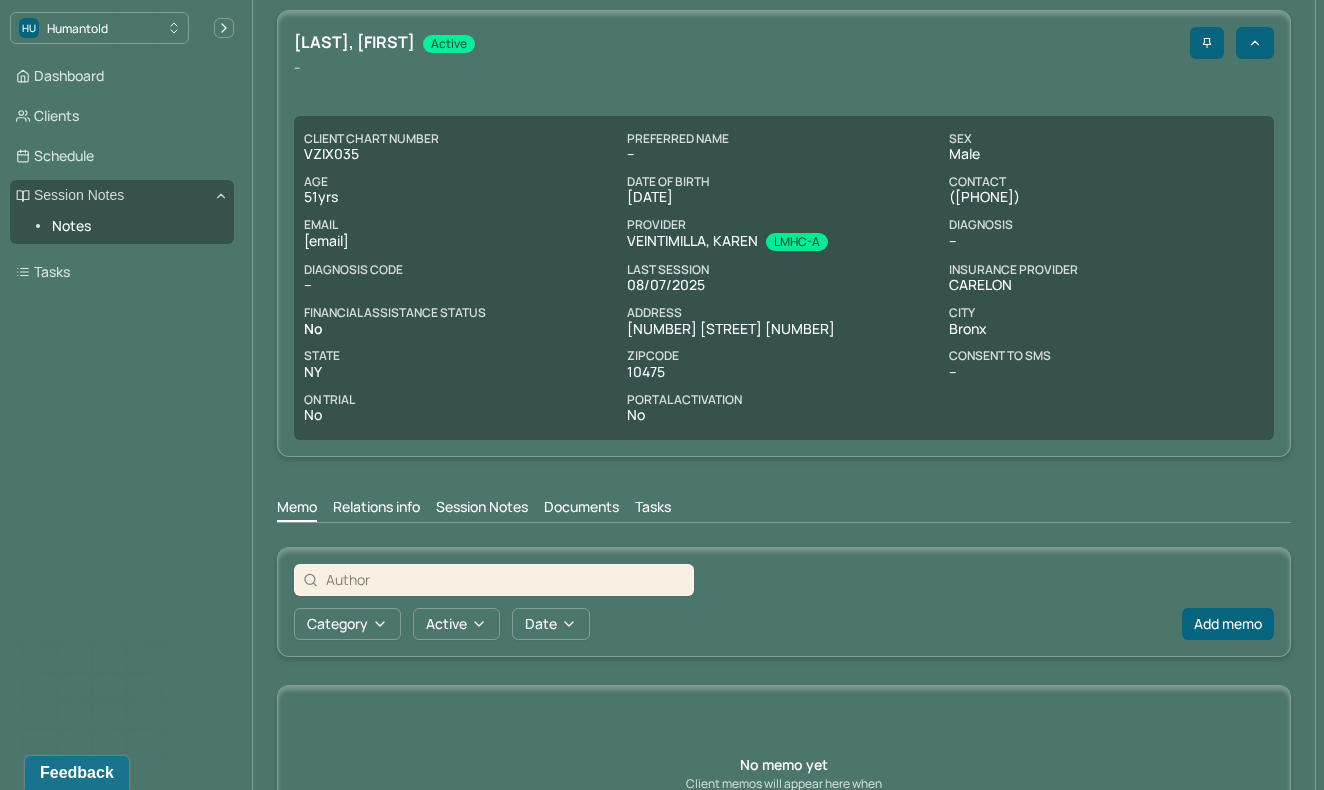 click on "Session Notes" at bounding box center (482, 509) 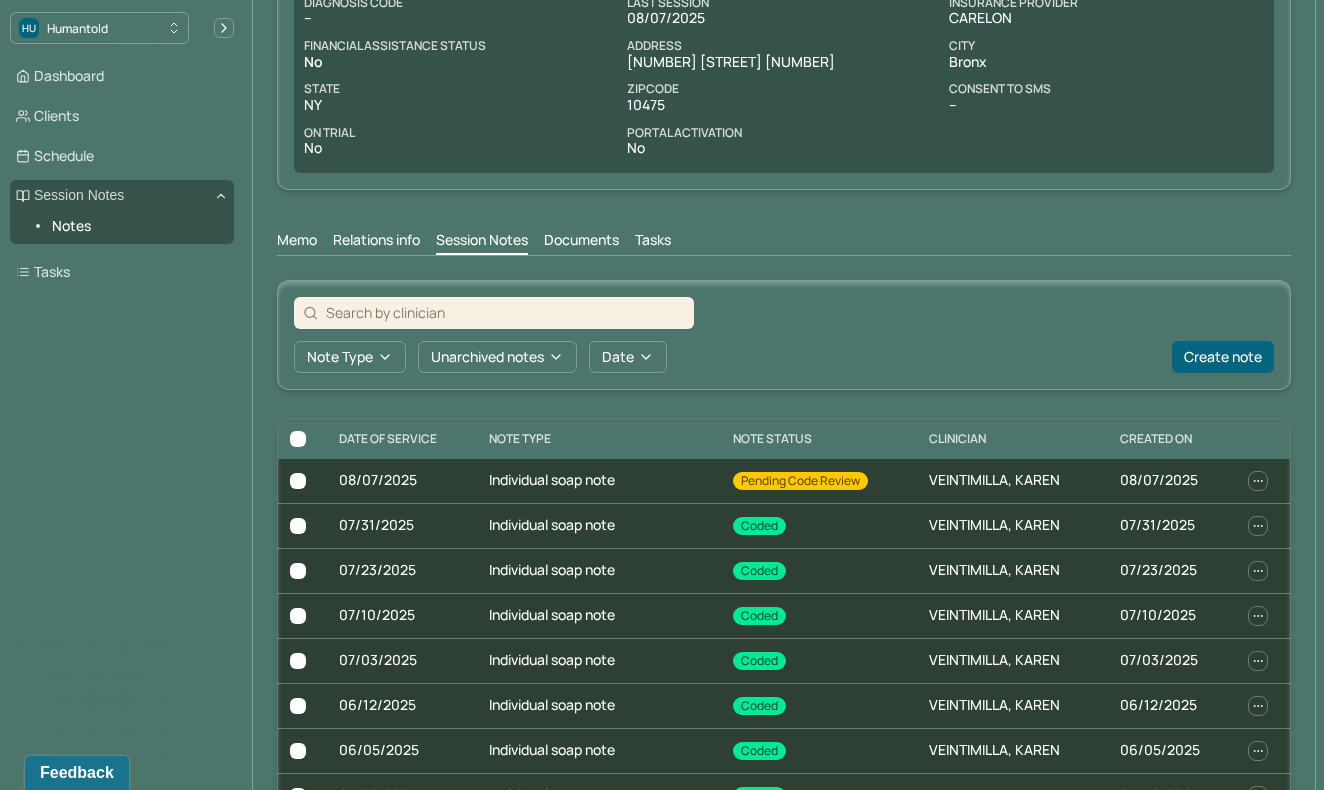 scroll, scrollTop: 344, scrollLeft: 0, axis: vertical 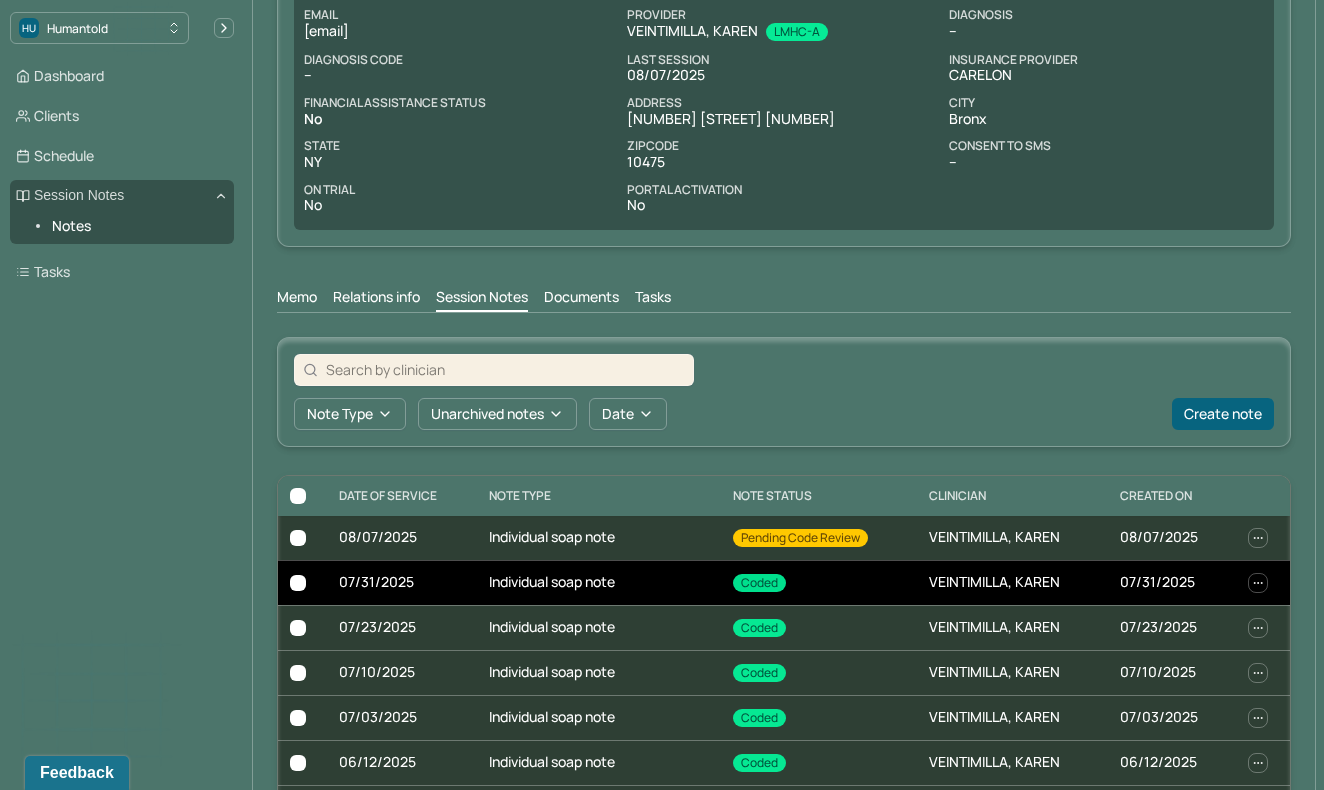 click on "Individual soap note" at bounding box center [599, 582] 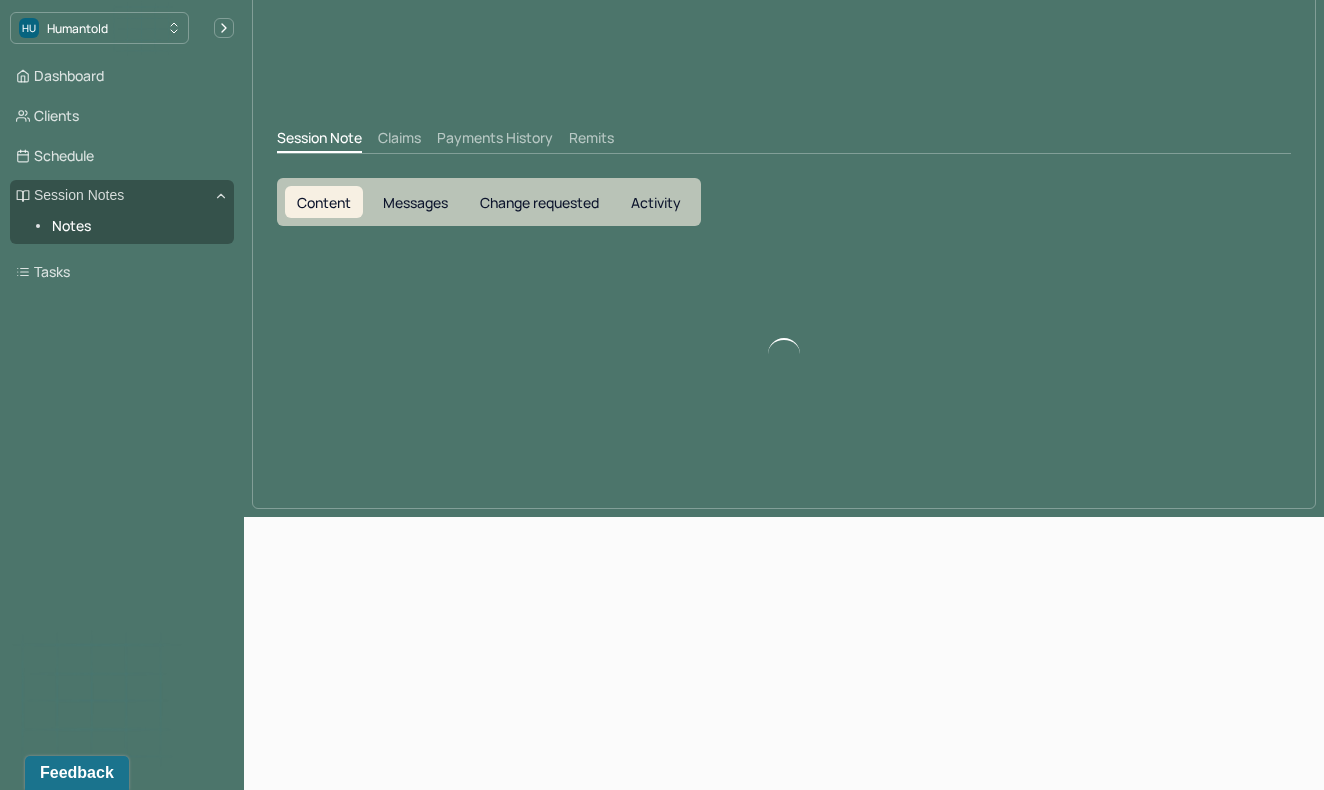 scroll, scrollTop: 0, scrollLeft: 0, axis: both 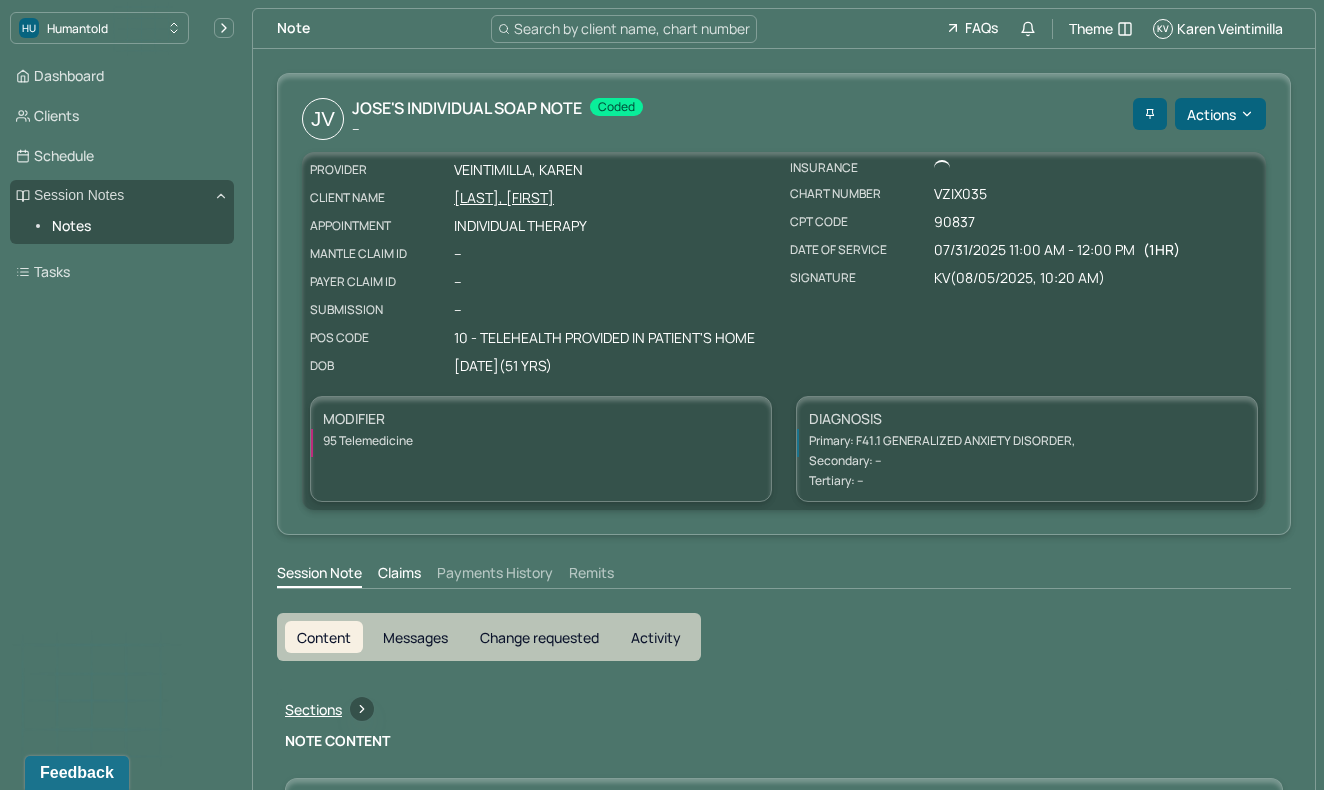 click on "Change requested" at bounding box center (539, 637) 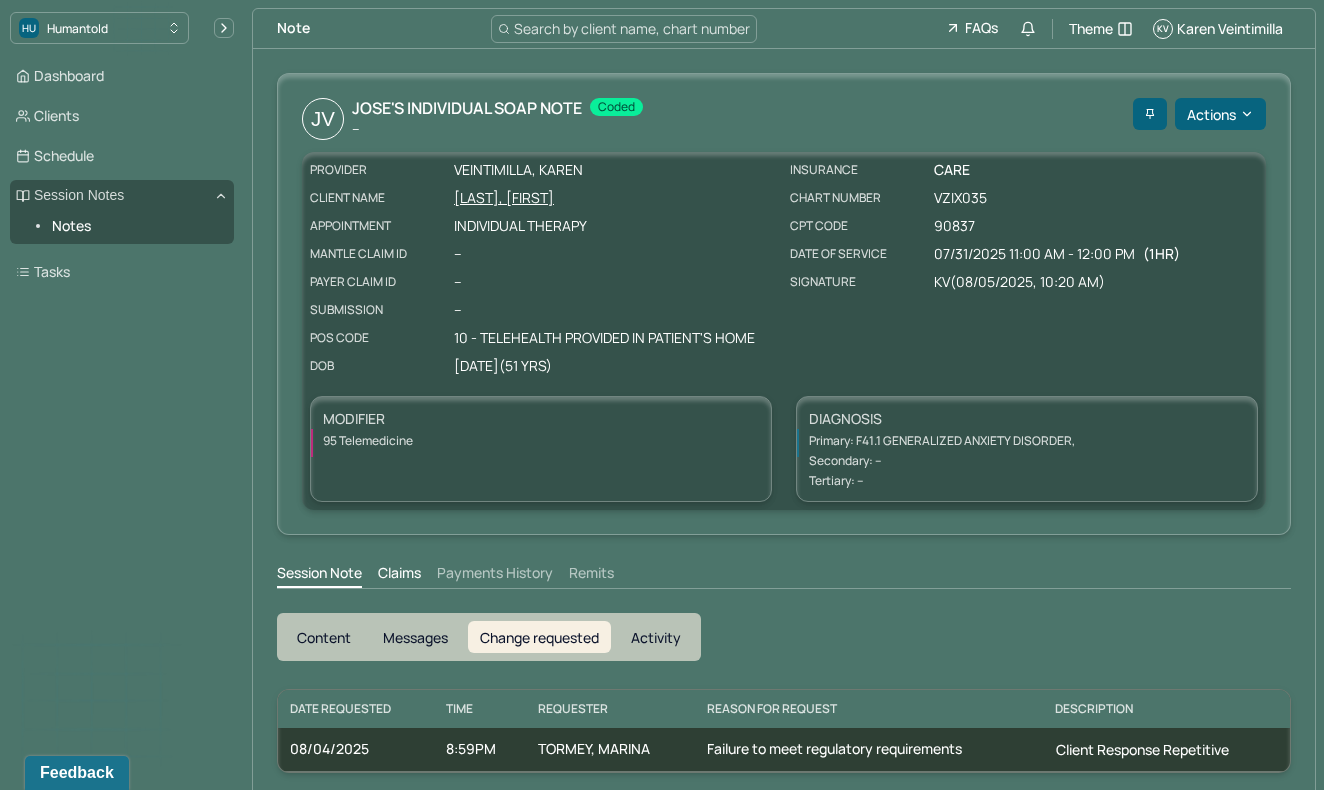 click on "Content" at bounding box center (324, 637) 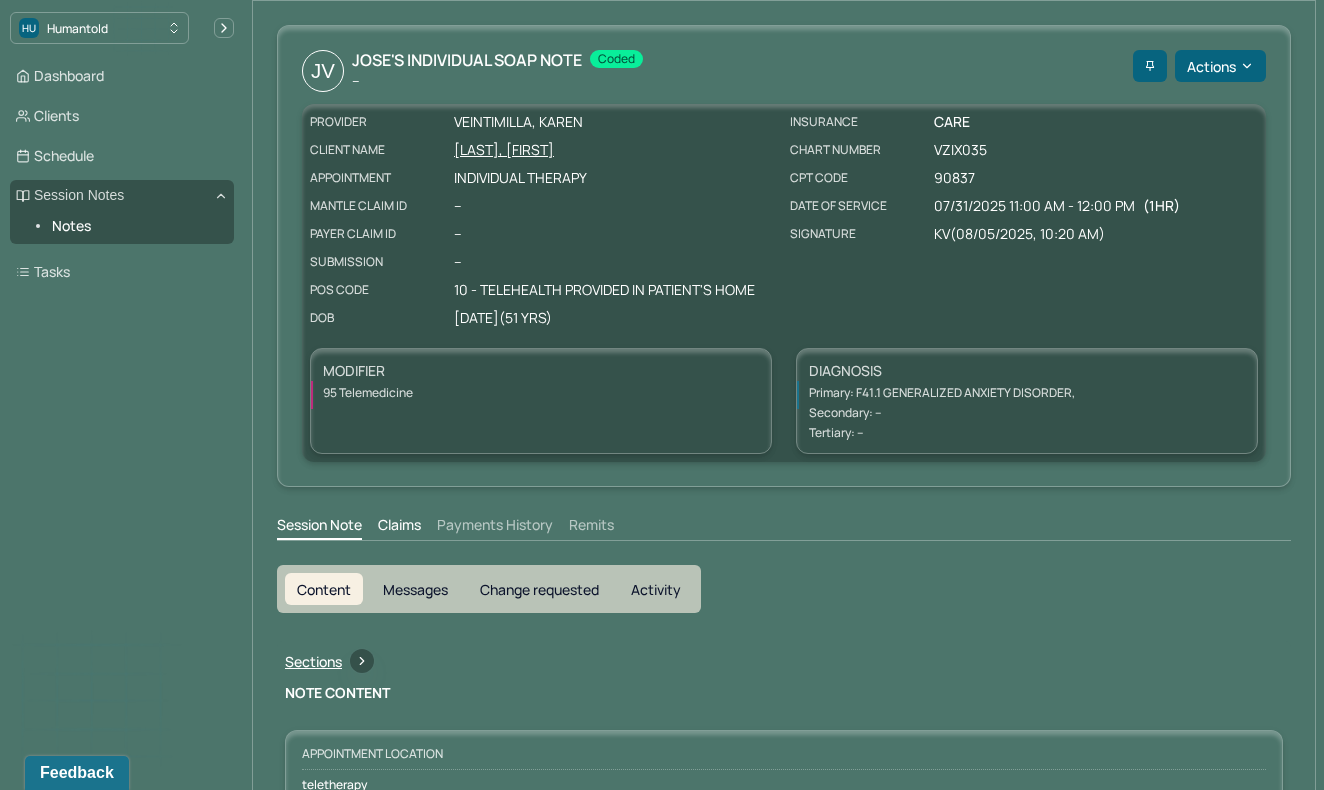 scroll, scrollTop: 0, scrollLeft: 0, axis: both 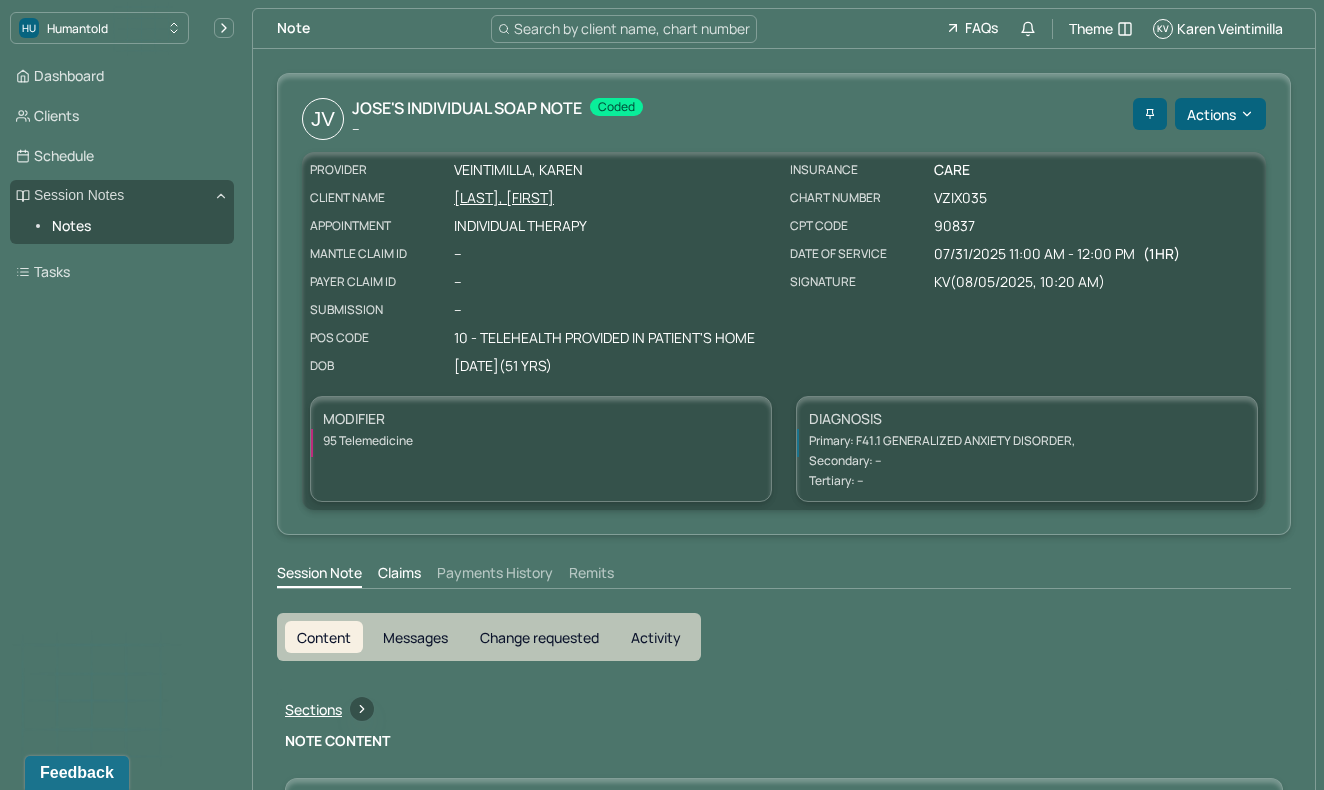click on "[LAST], [FIRST]" at bounding box center (616, 198) 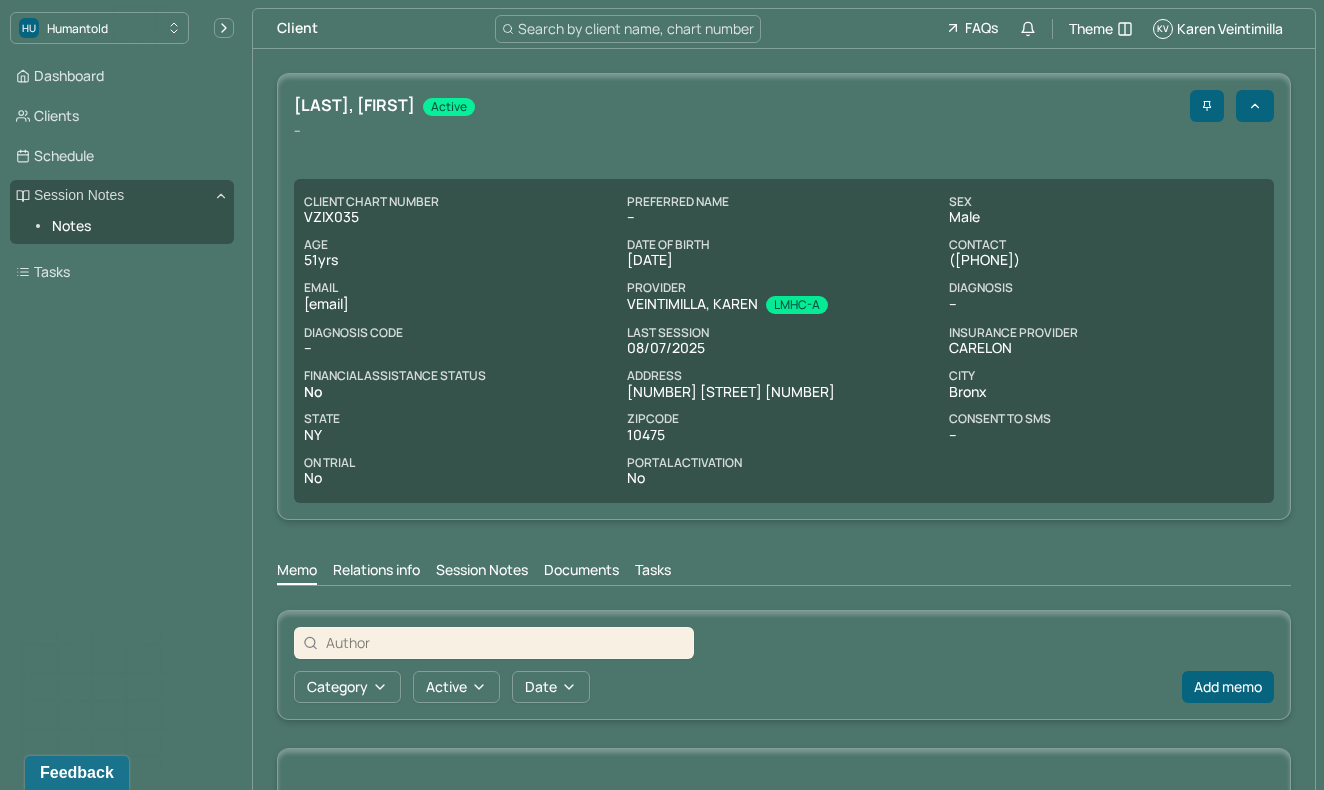 scroll, scrollTop: 212, scrollLeft: 0, axis: vertical 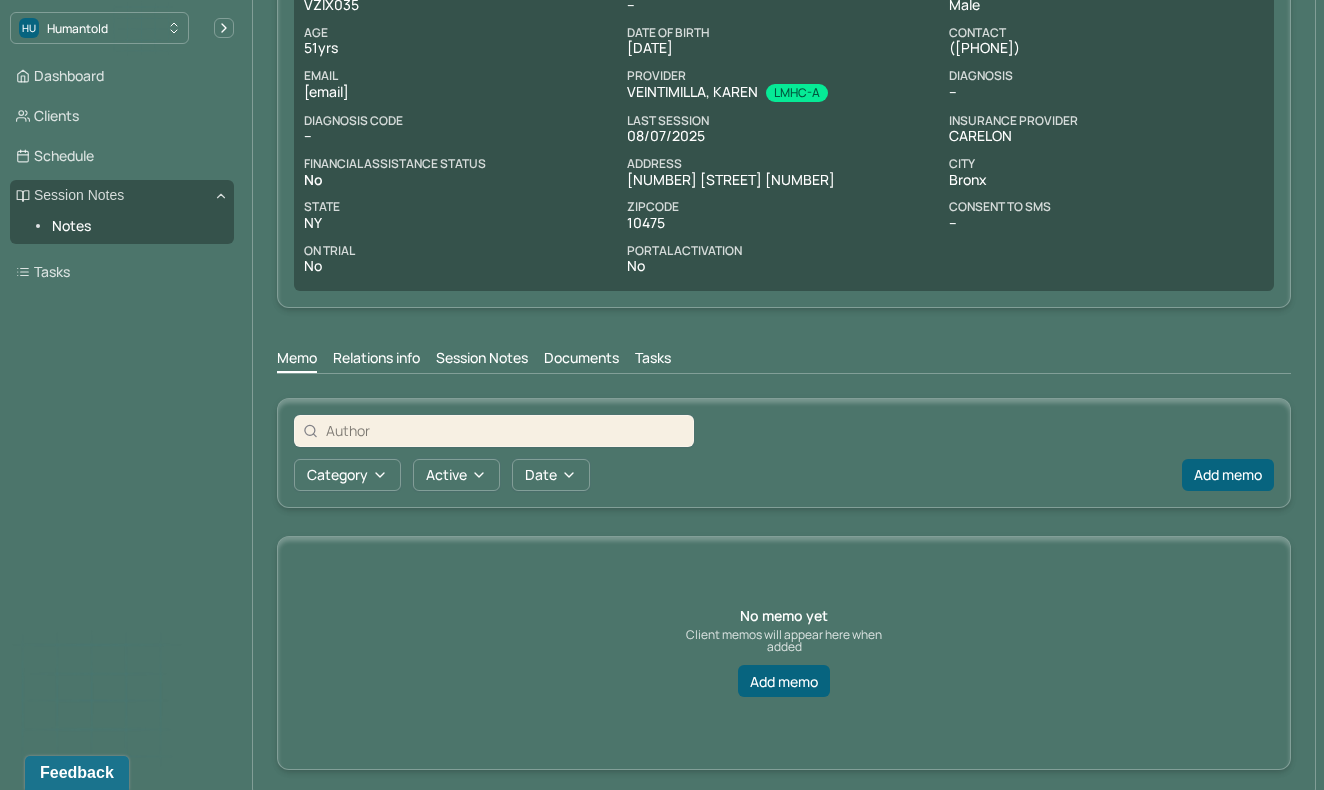 click on "Session Notes" at bounding box center [482, 360] 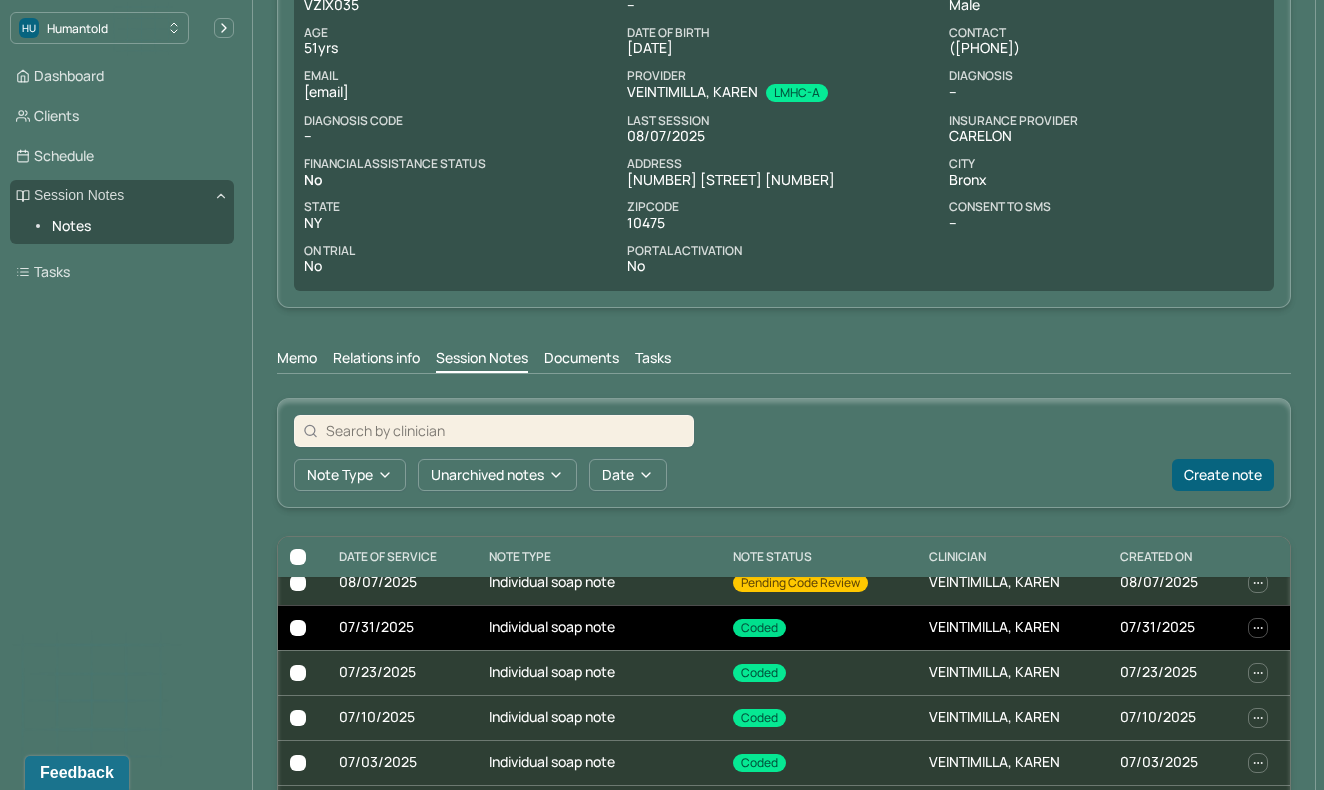 scroll, scrollTop: 21, scrollLeft: 0, axis: vertical 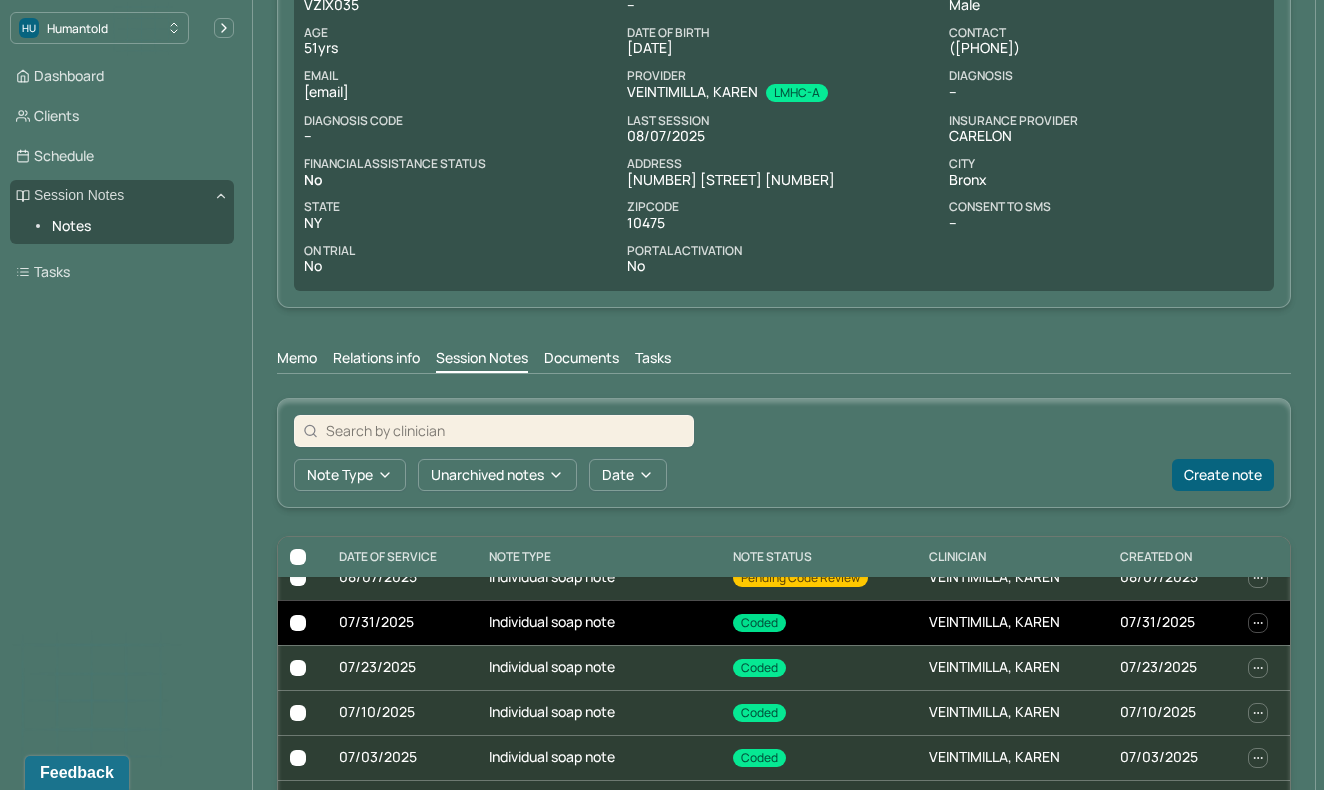 click on "07/31/2025" at bounding box center [402, 622] 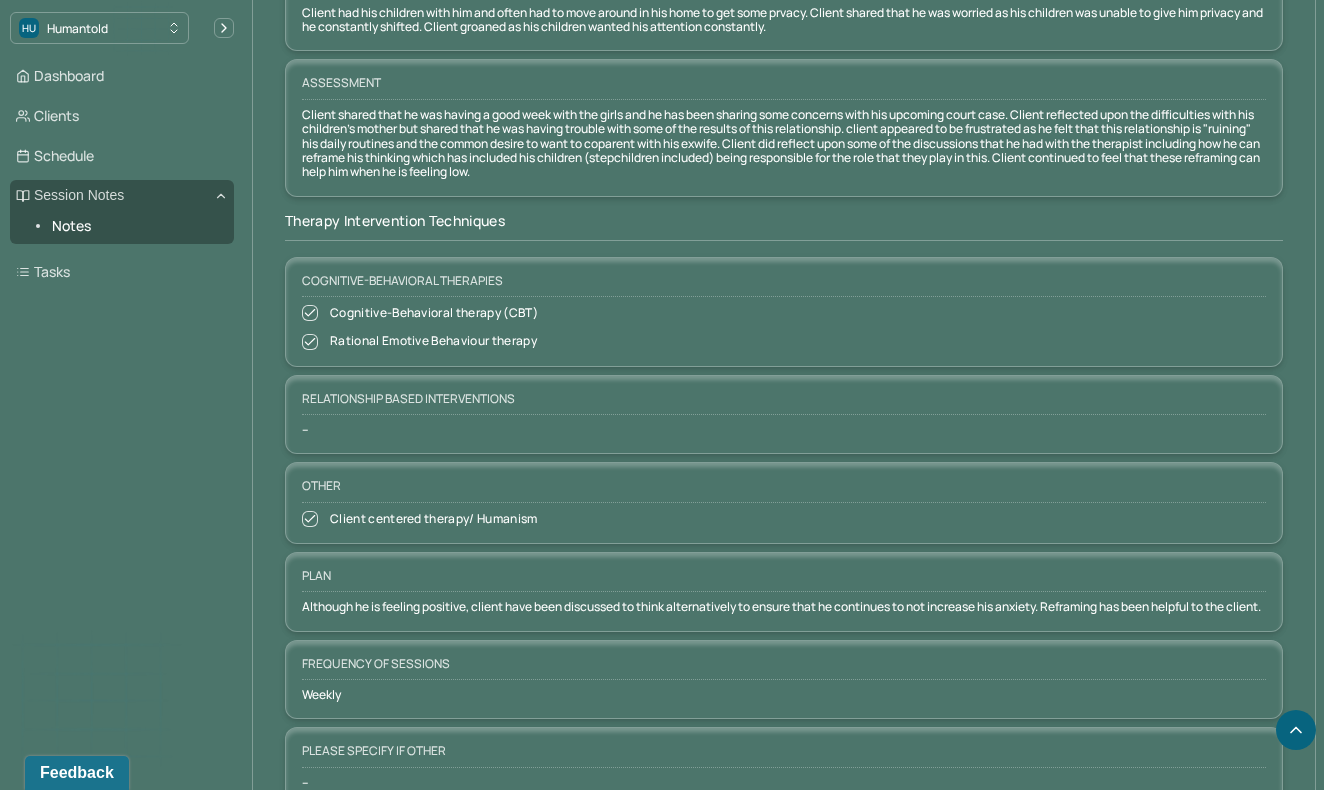 scroll, scrollTop: 1947, scrollLeft: 1, axis: both 